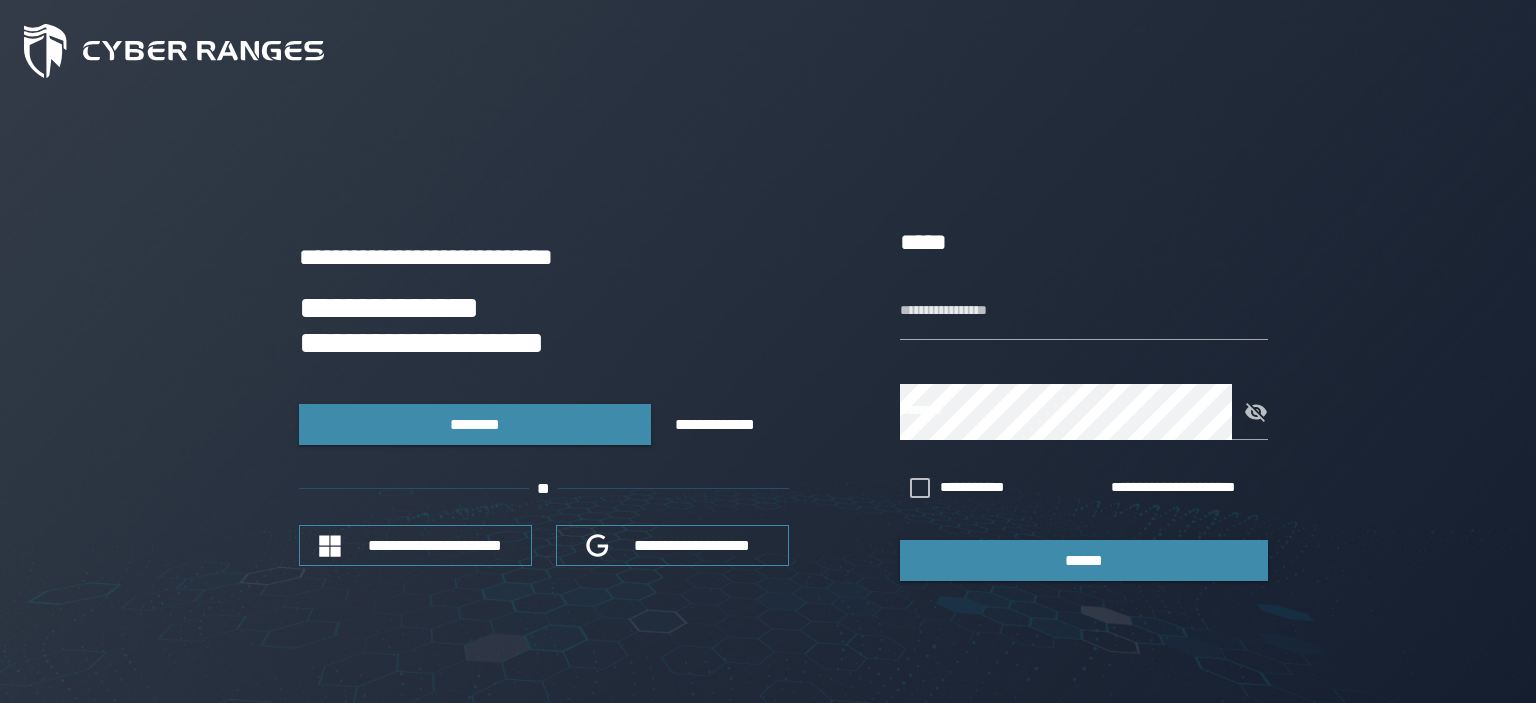 scroll, scrollTop: 0, scrollLeft: 0, axis: both 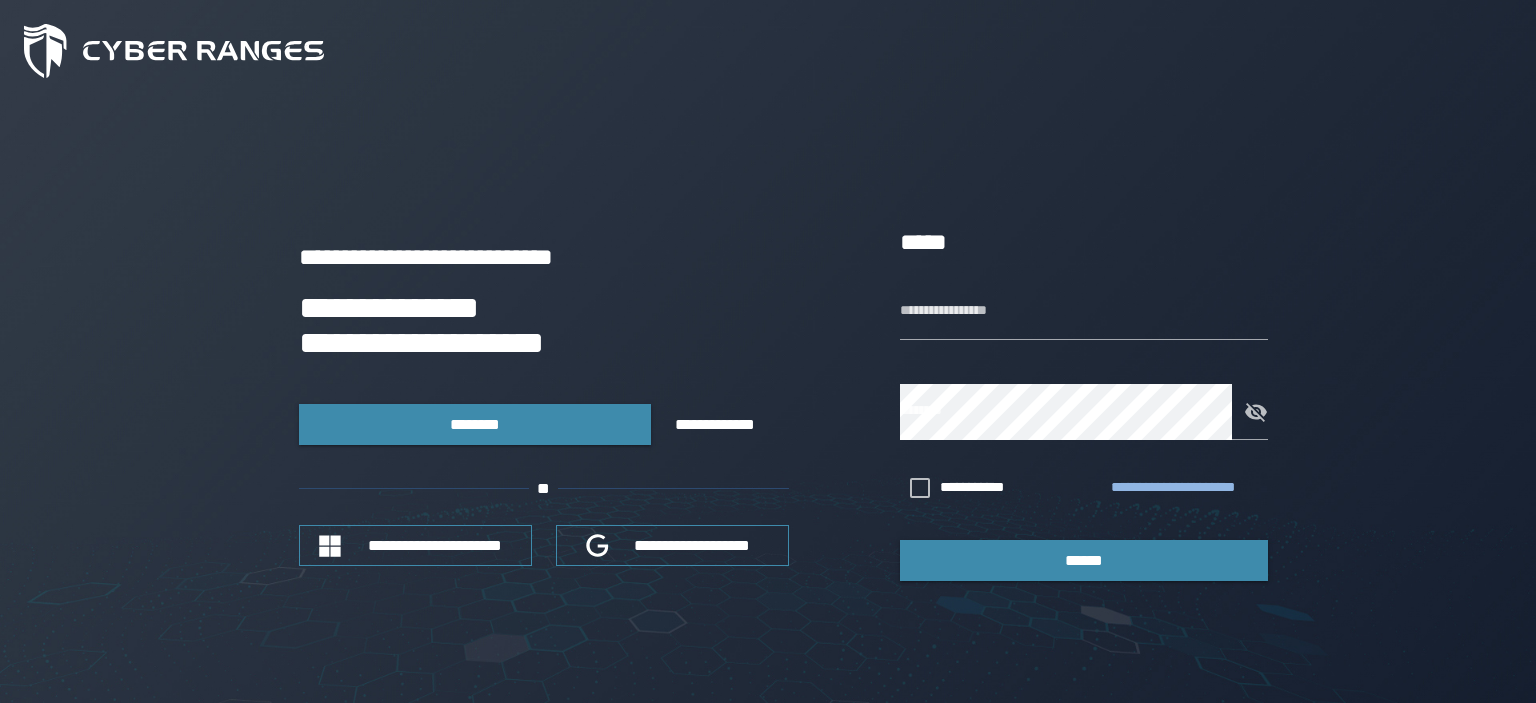 click on "**********" at bounding box center (1185, 488) 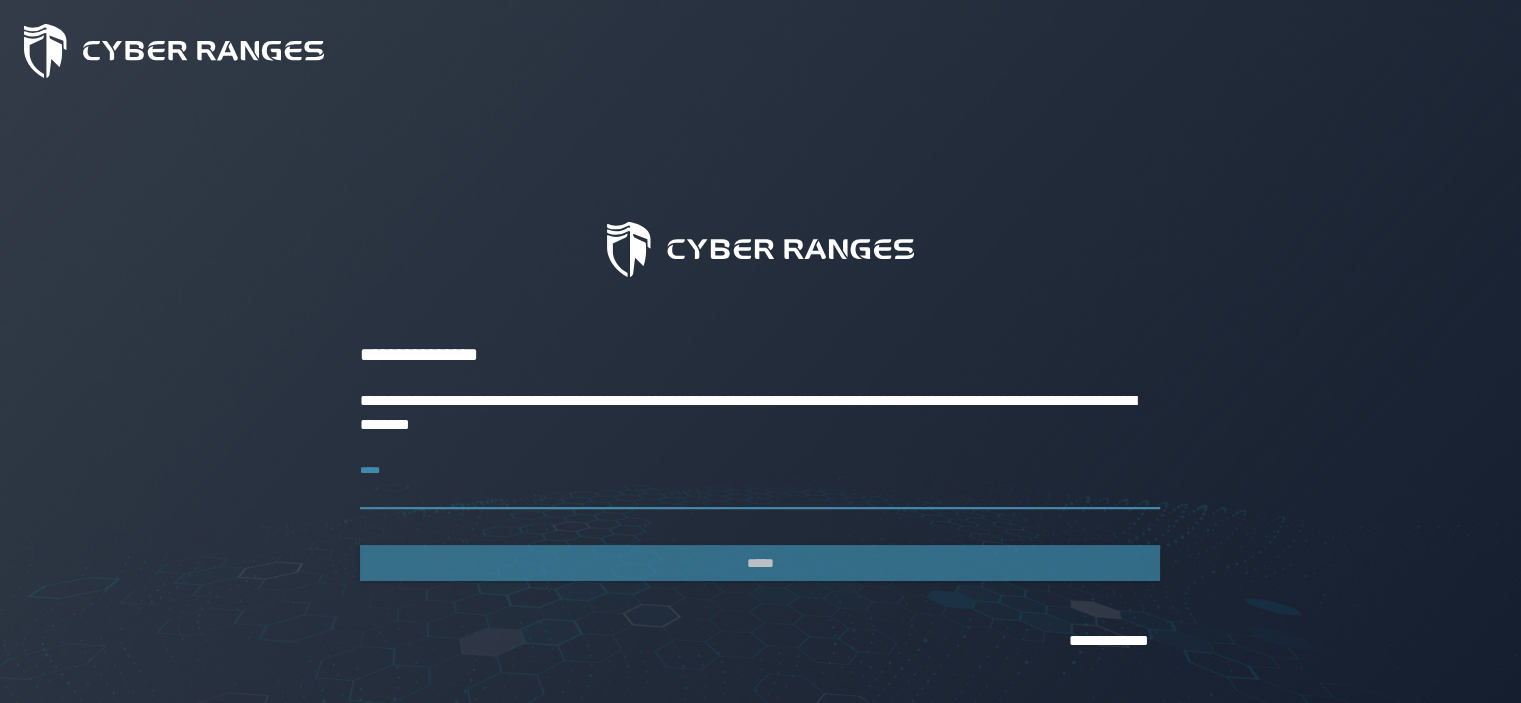 click on "*****" at bounding box center [760, 481] 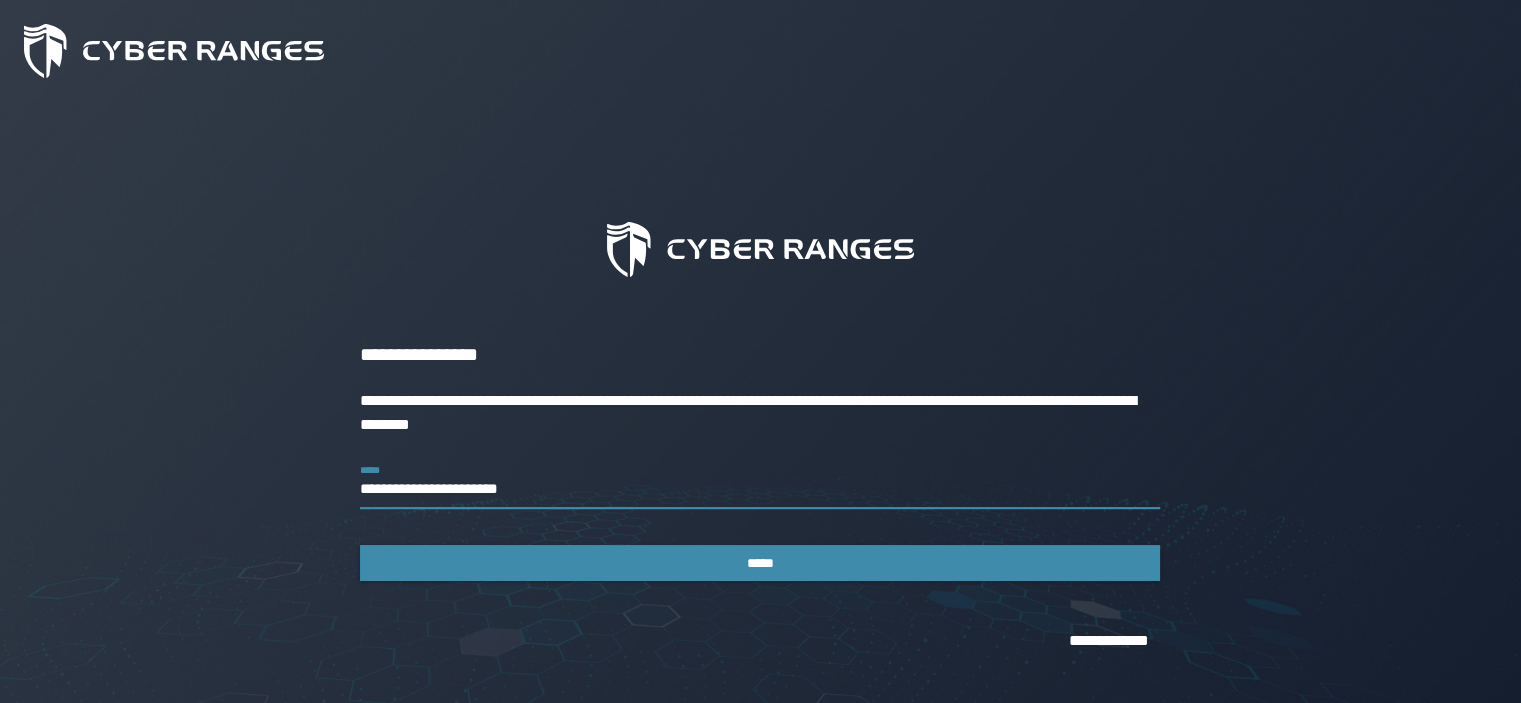 click on "**********" at bounding box center (760, 481) 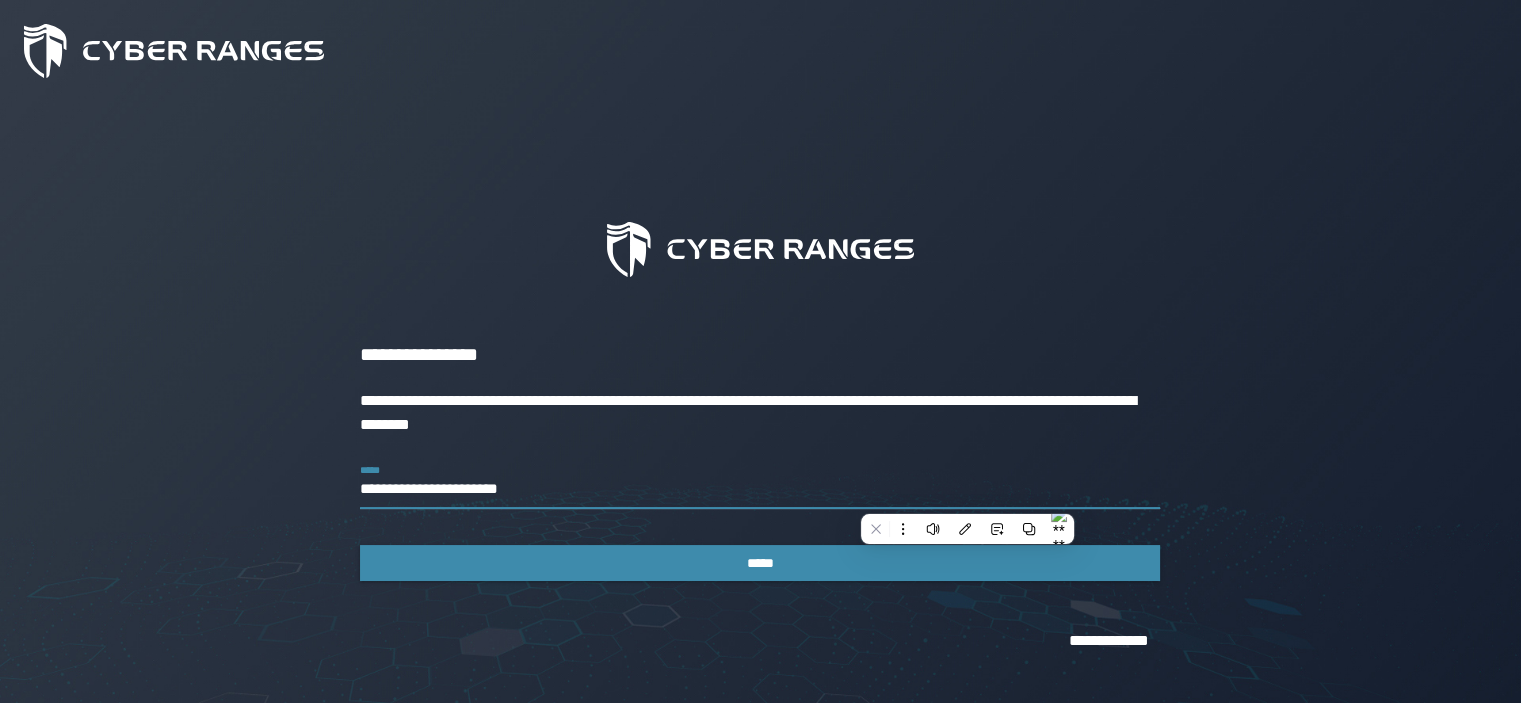 click on "**********" at bounding box center [760, 481] 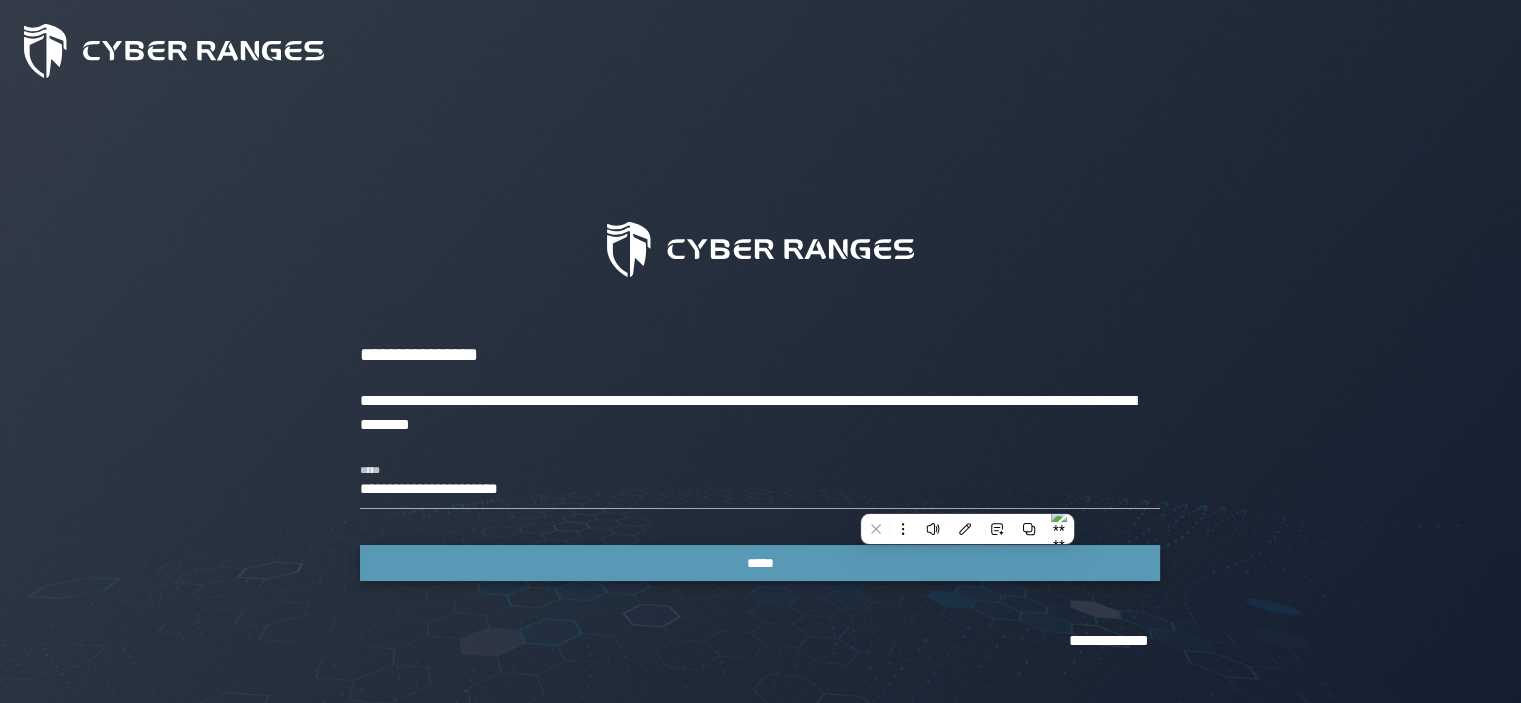 click on "*****" at bounding box center (760, 563) 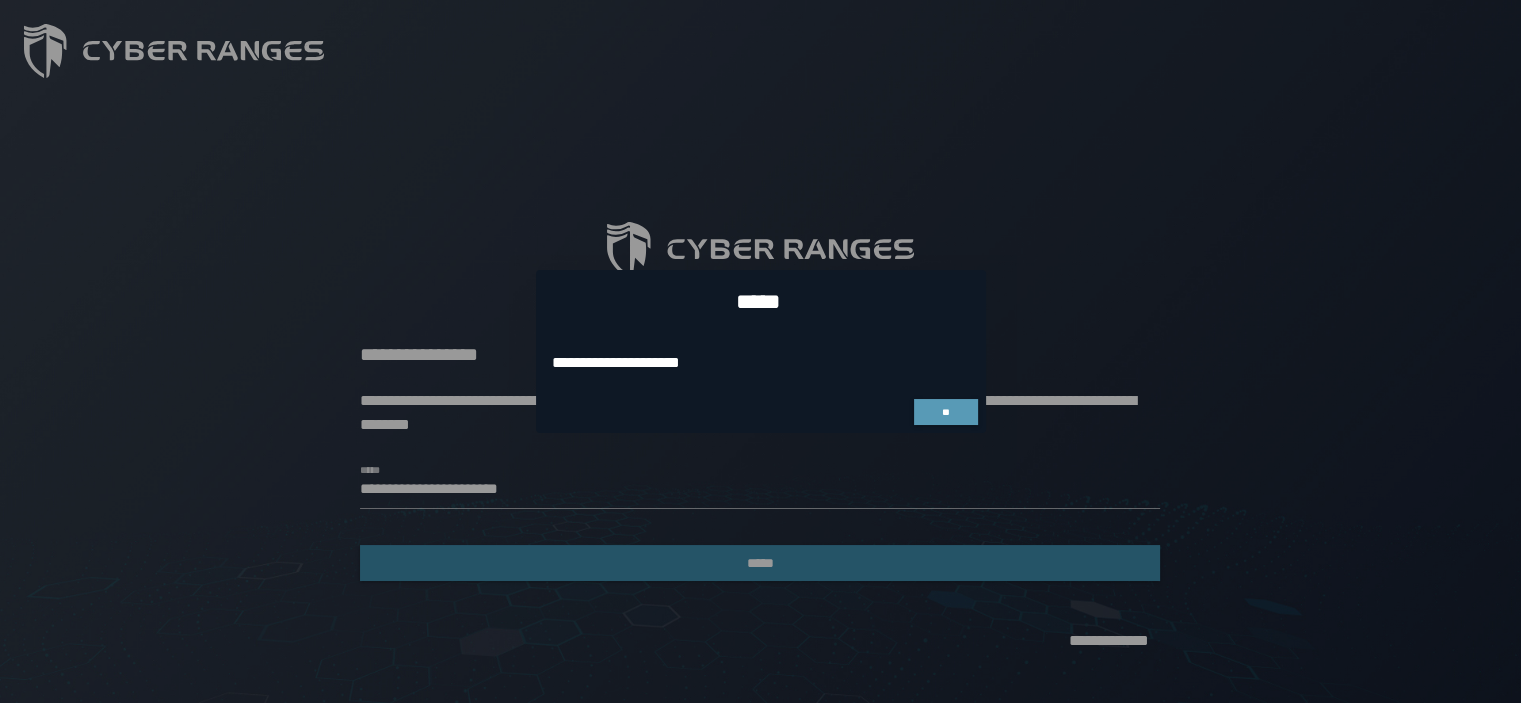 click on "**" at bounding box center (946, 412) 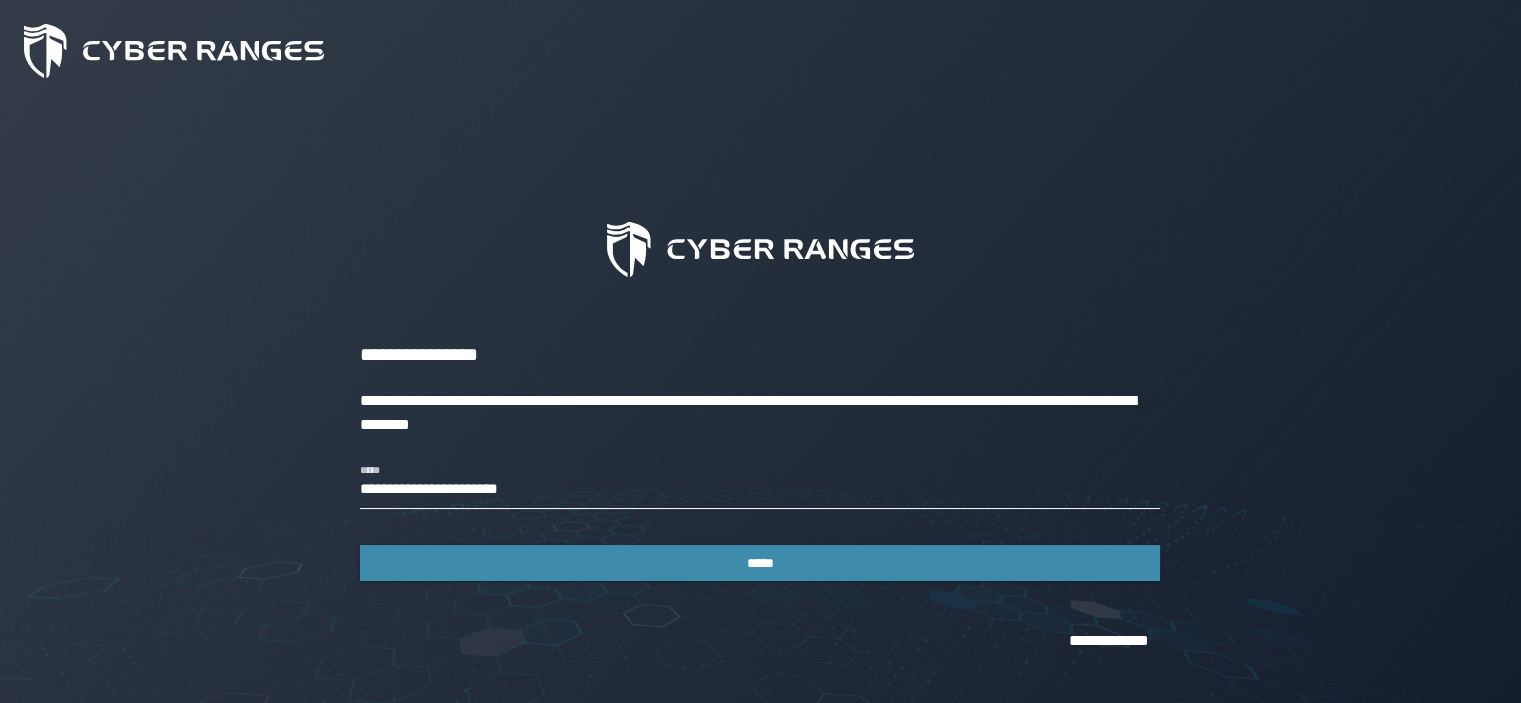 click on "**********" at bounding box center [760, 481] 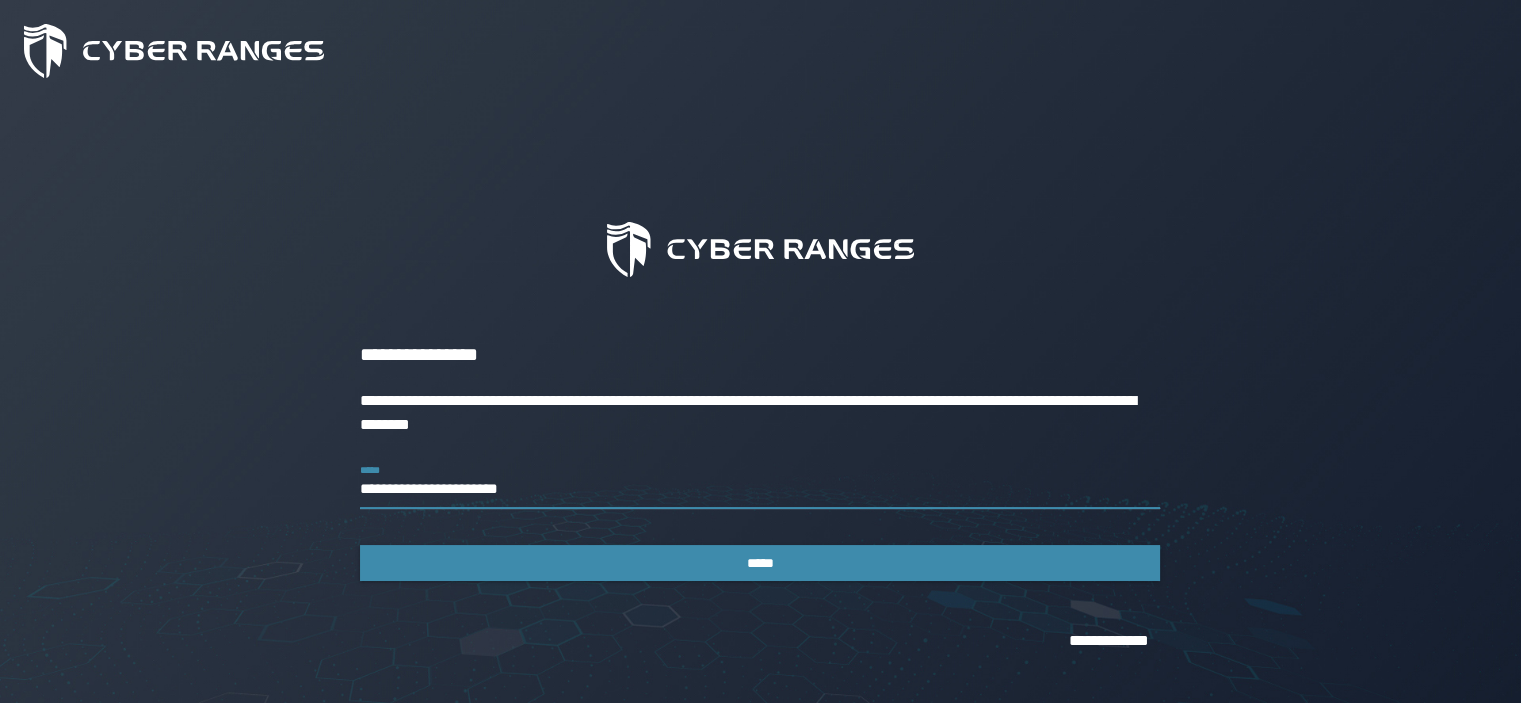 click on "**********" at bounding box center (760, 481) 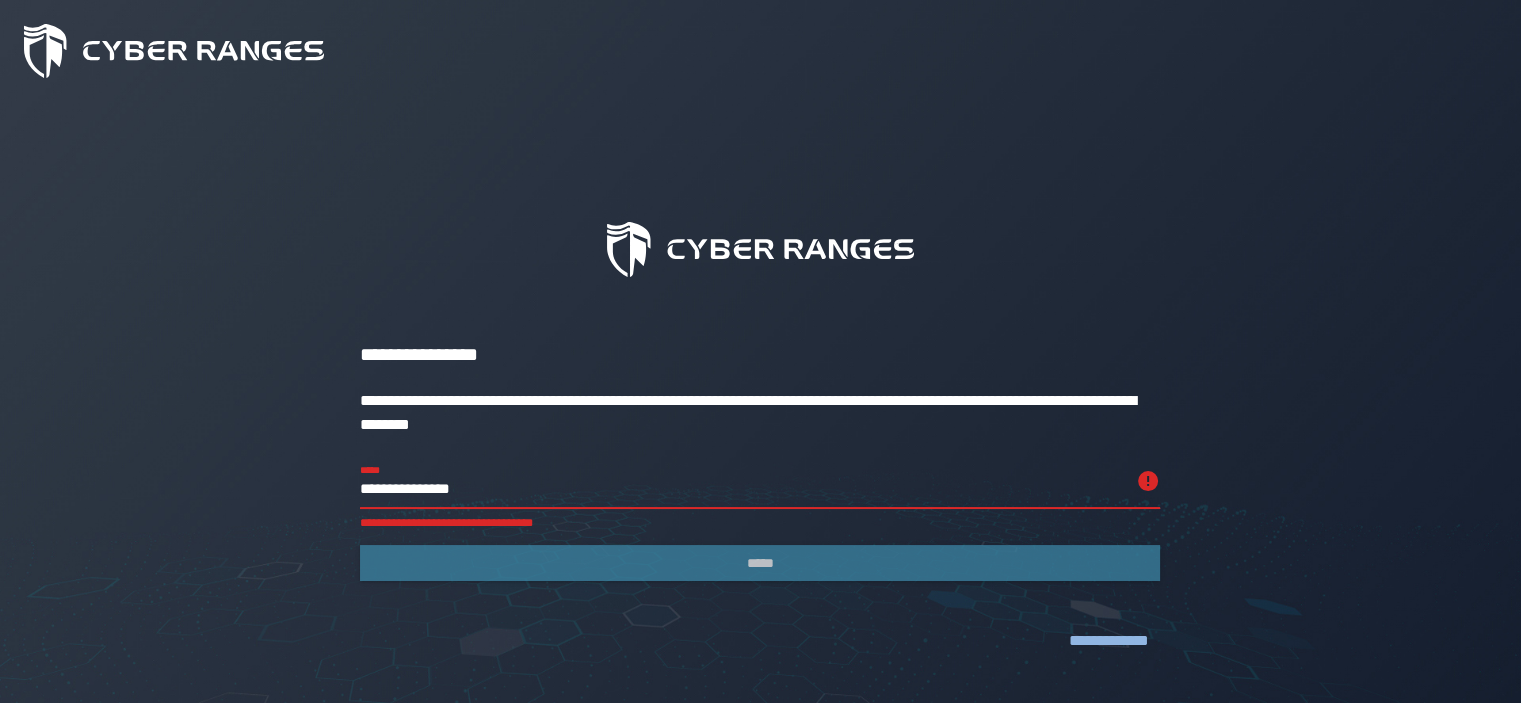 type on "**********" 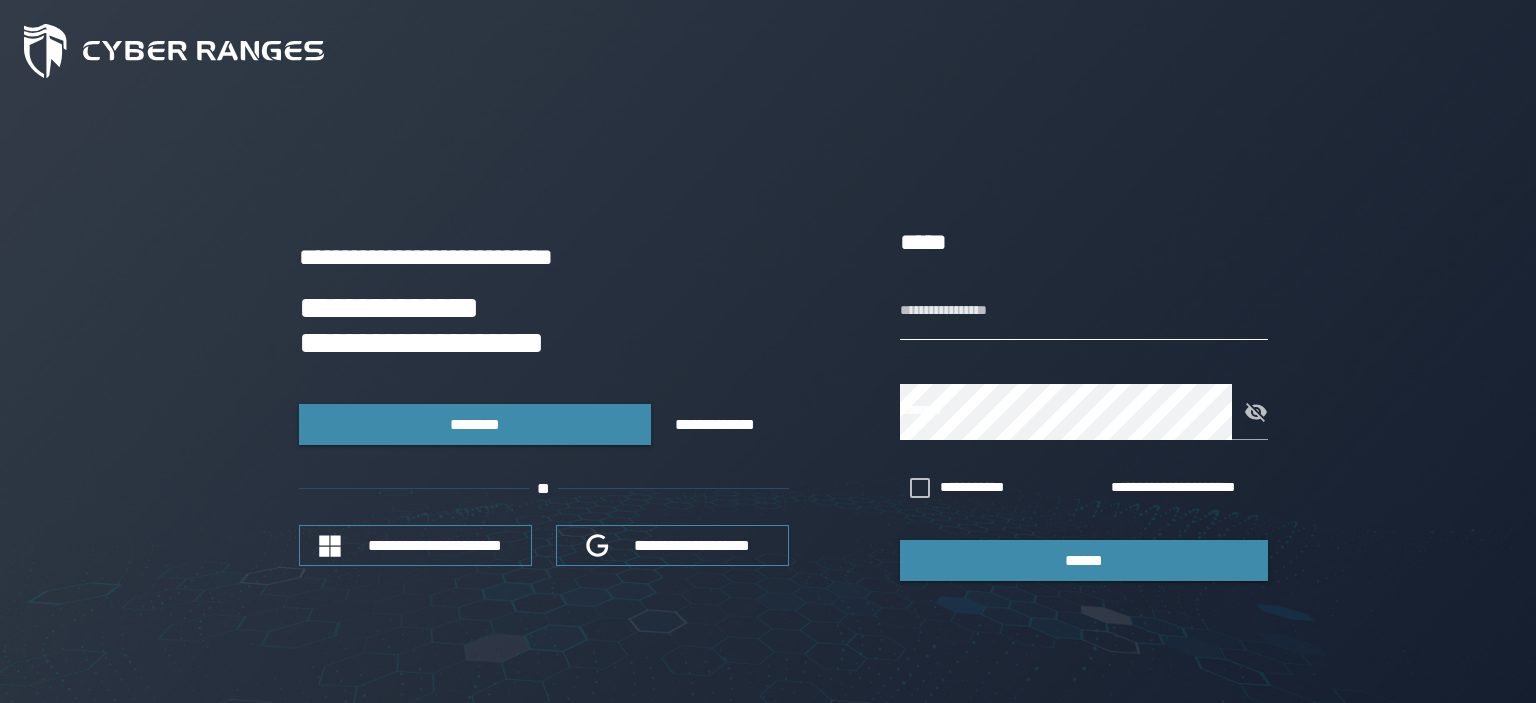 click on "**********" at bounding box center [1084, 312] 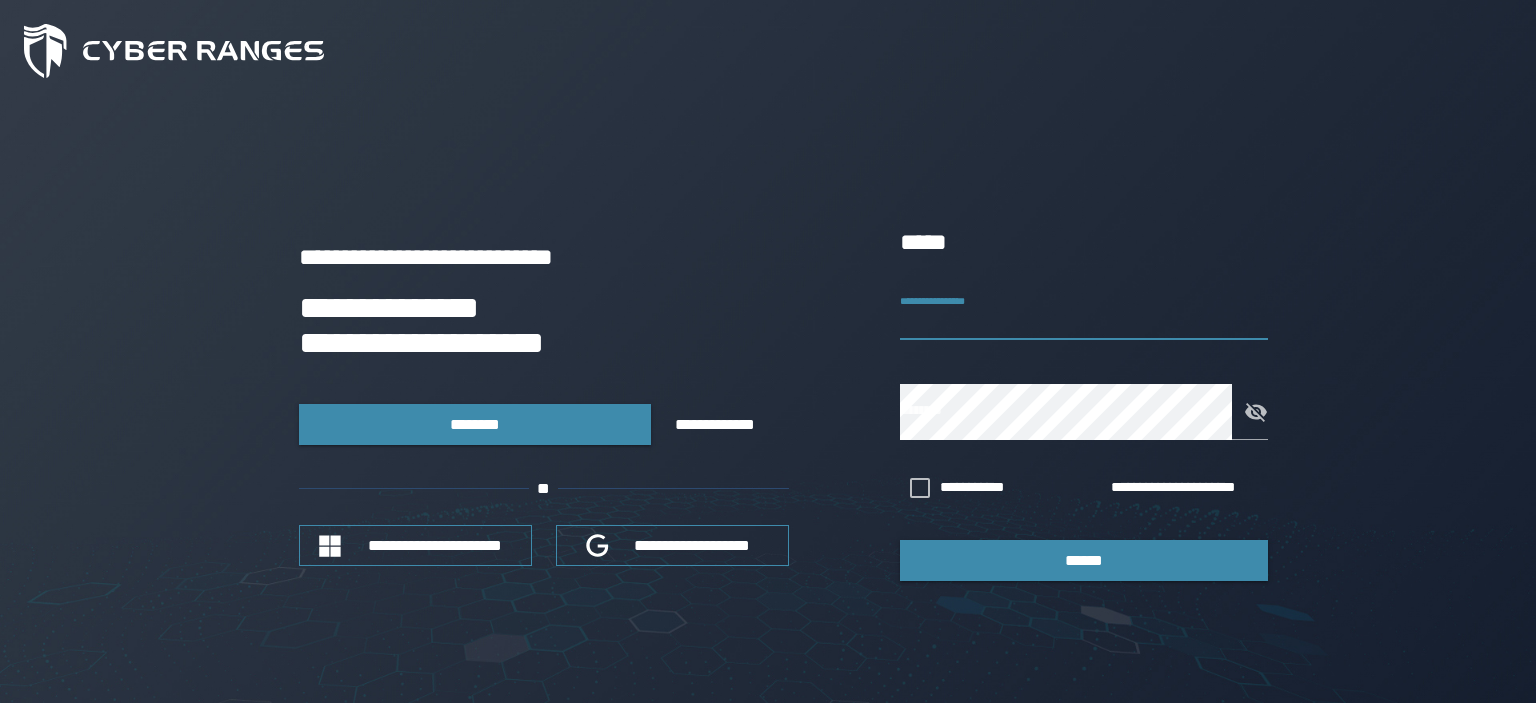 paste on "**********" 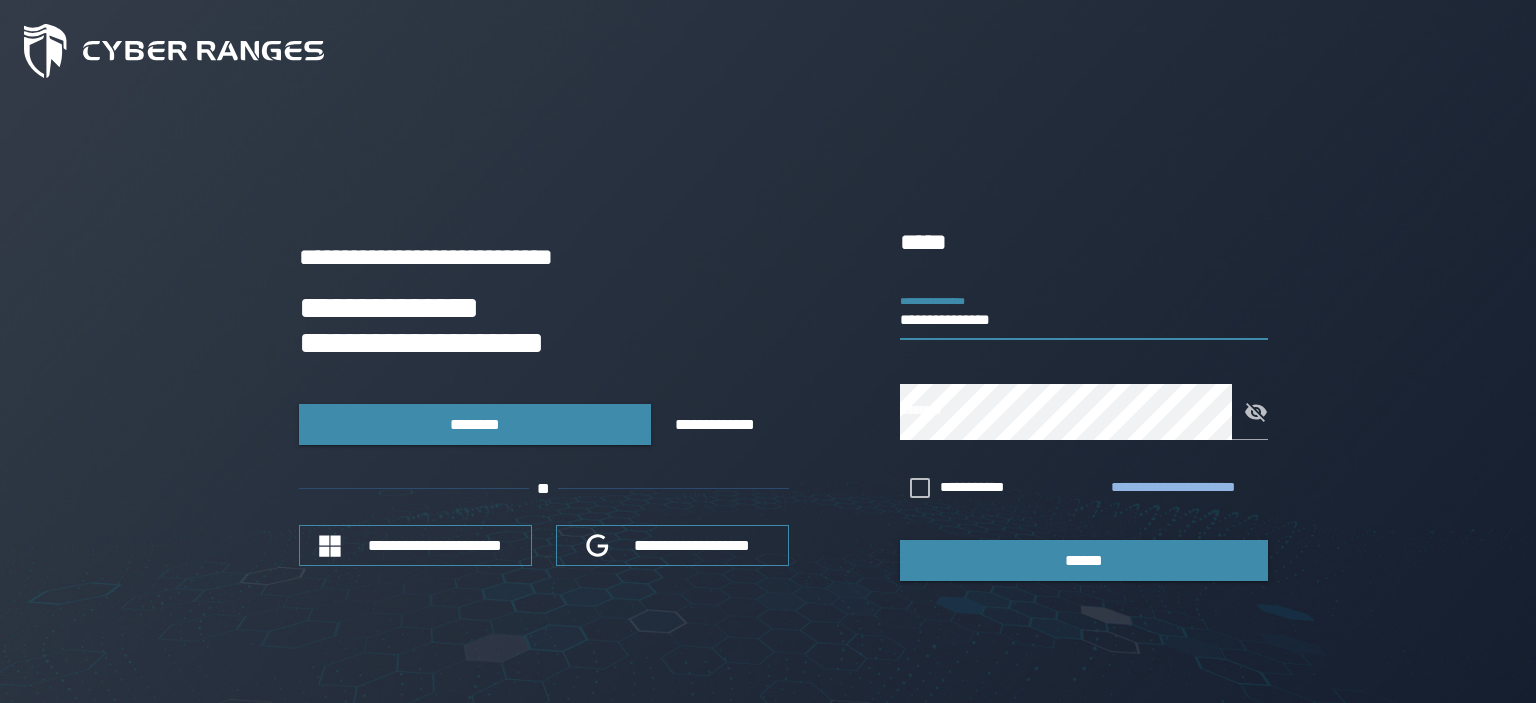 type on "**********" 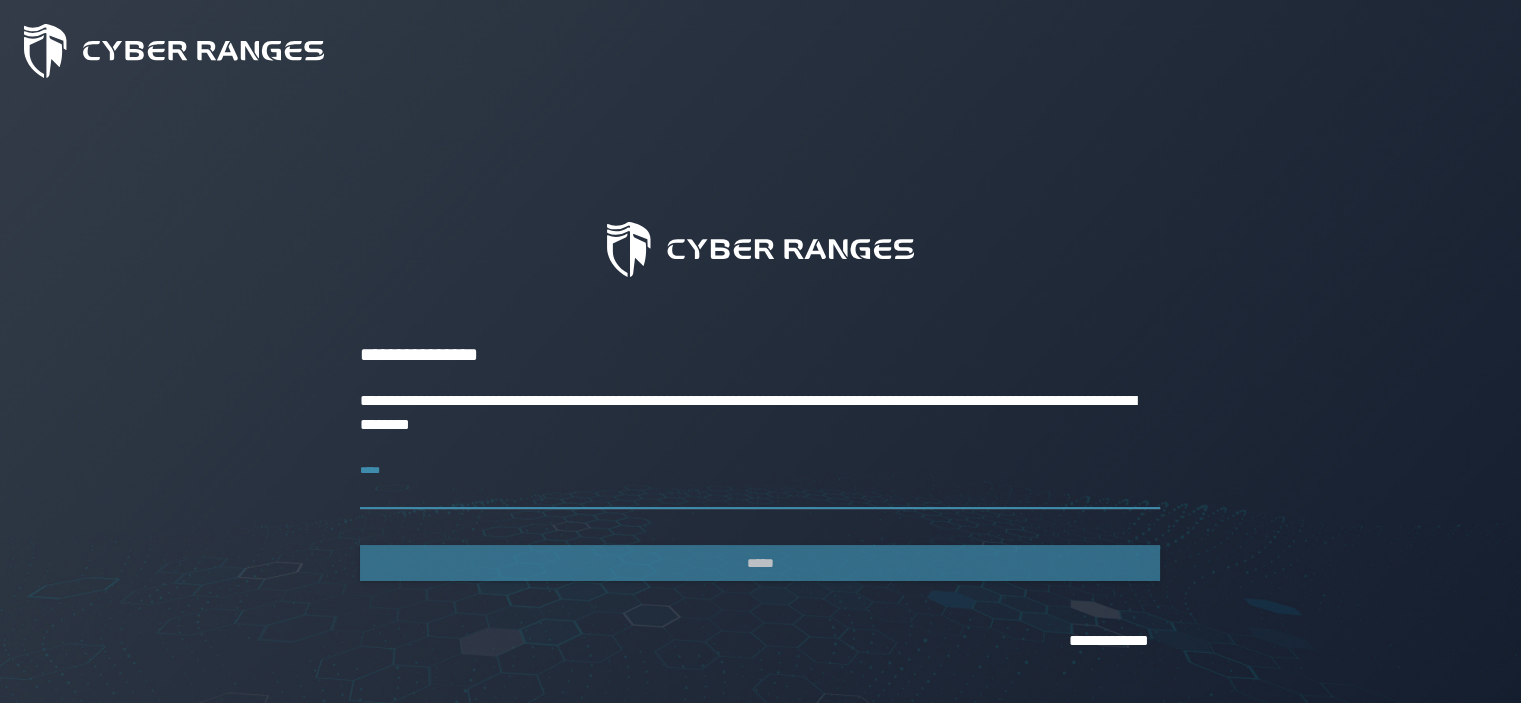 click on "*****" at bounding box center (760, 481) 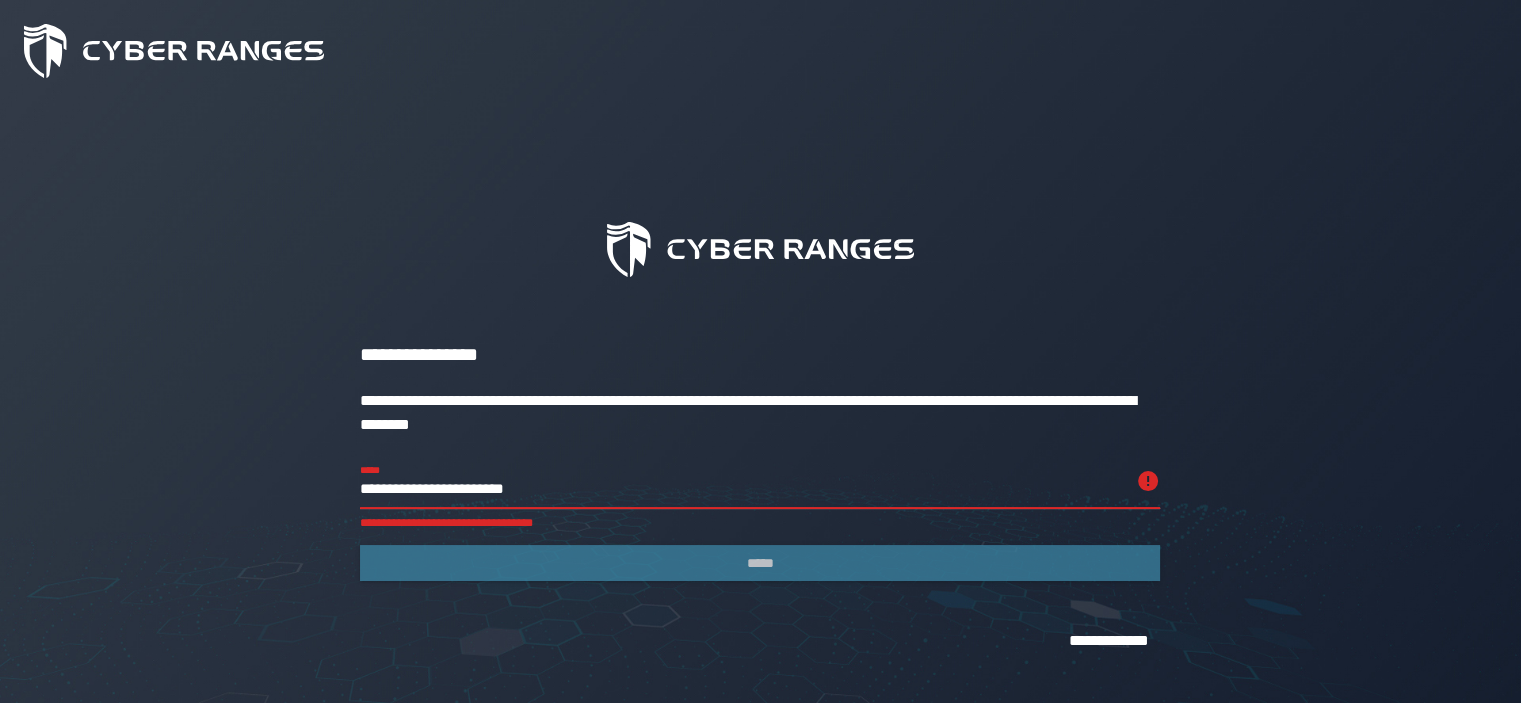 click on "**********" at bounding box center (742, 481) 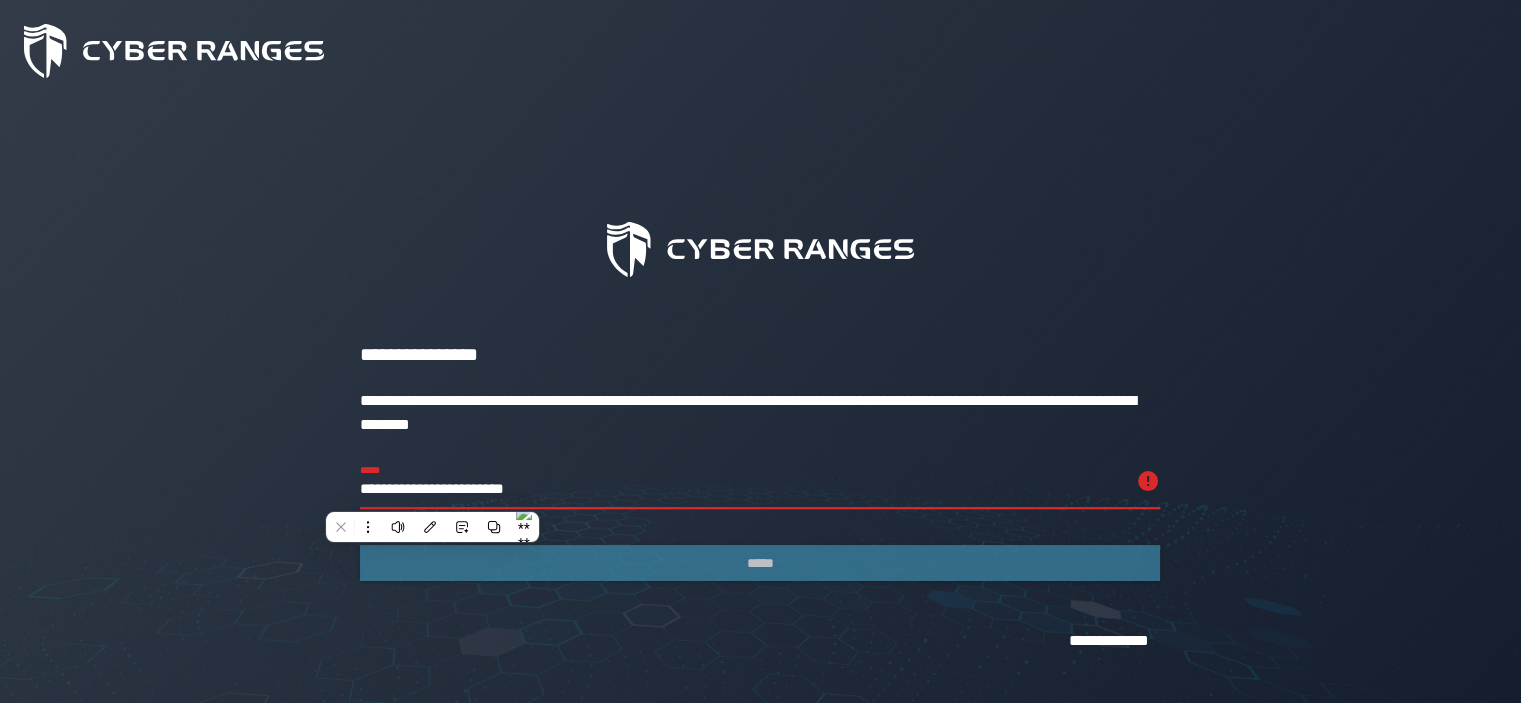 click on "**********" at bounding box center [742, 481] 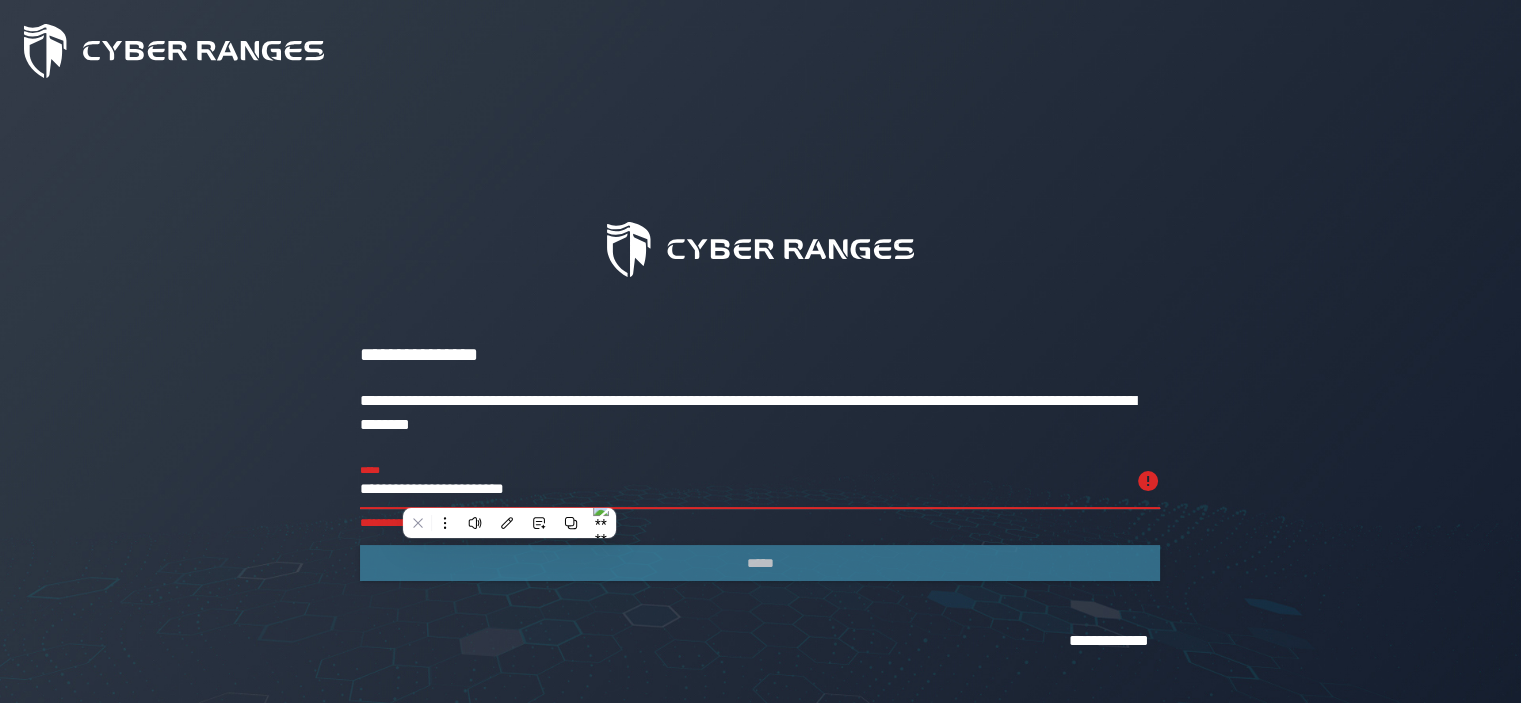 click on "**********" at bounding box center (742, 481) 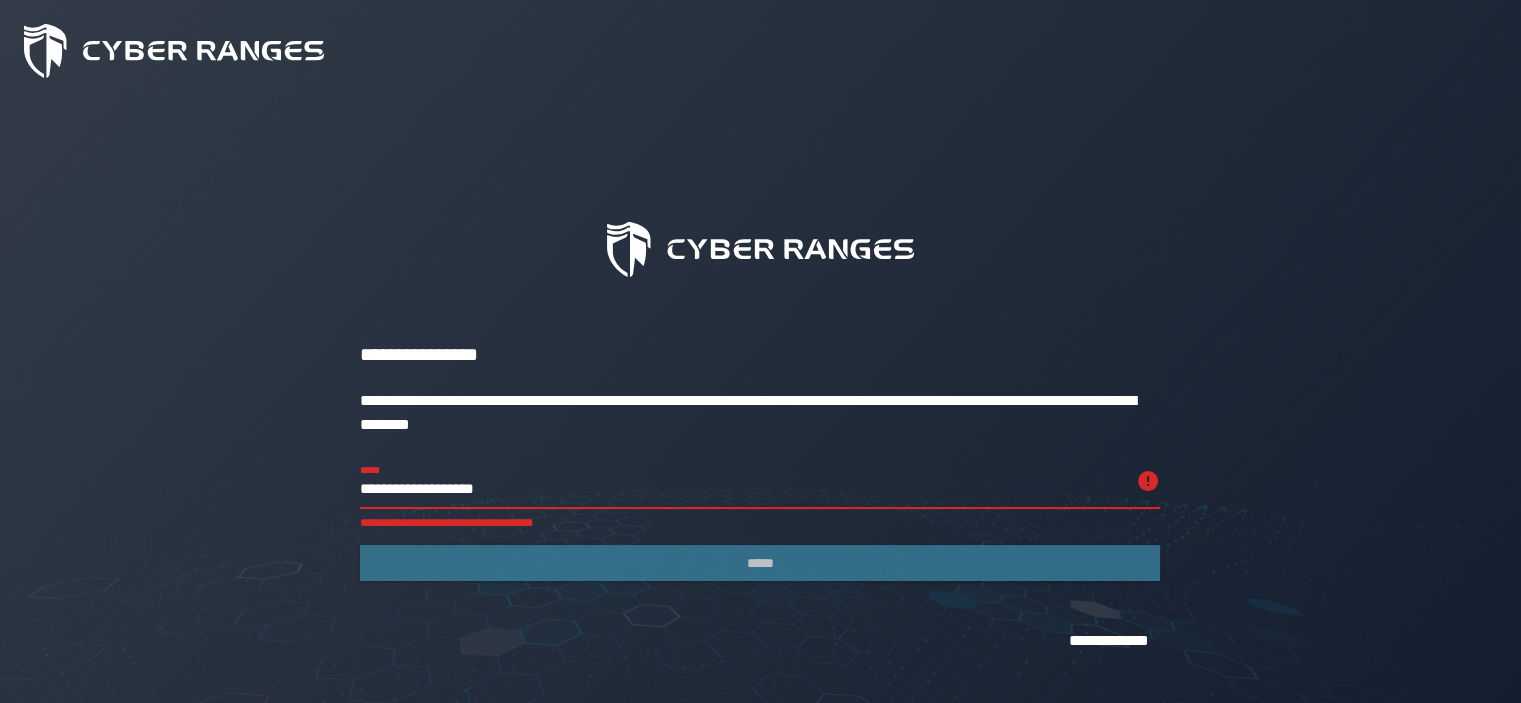 type on "**********" 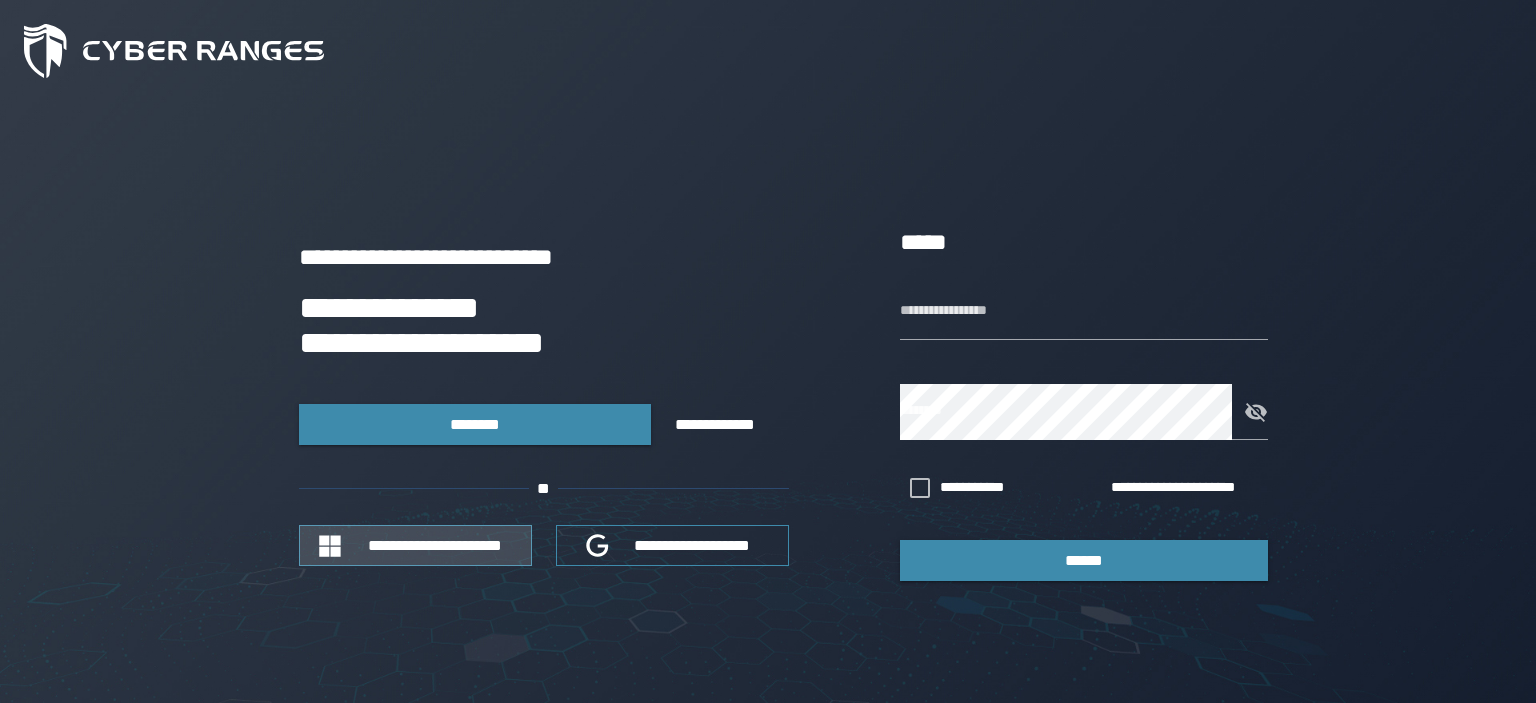click on "**********" at bounding box center [415, 545] 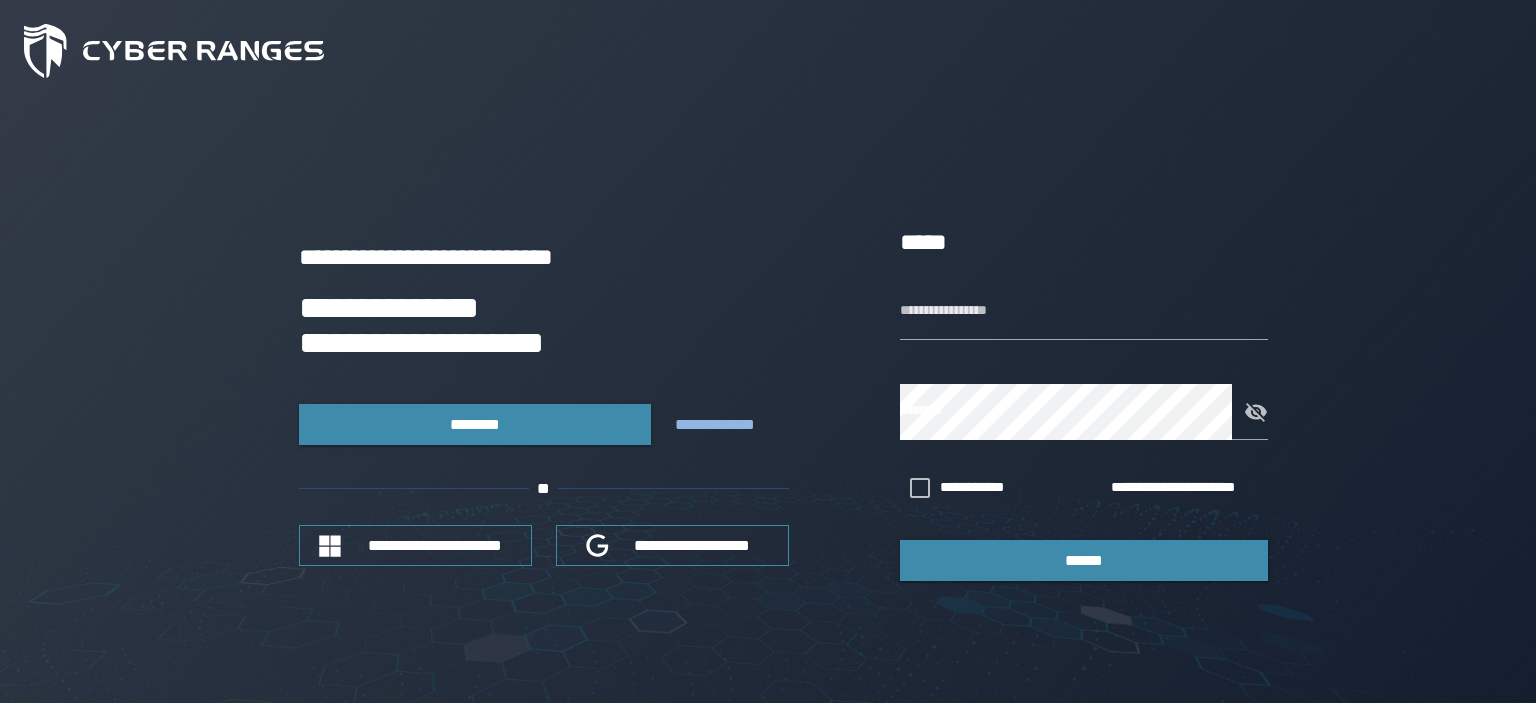 scroll, scrollTop: 0, scrollLeft: 0, axis: both 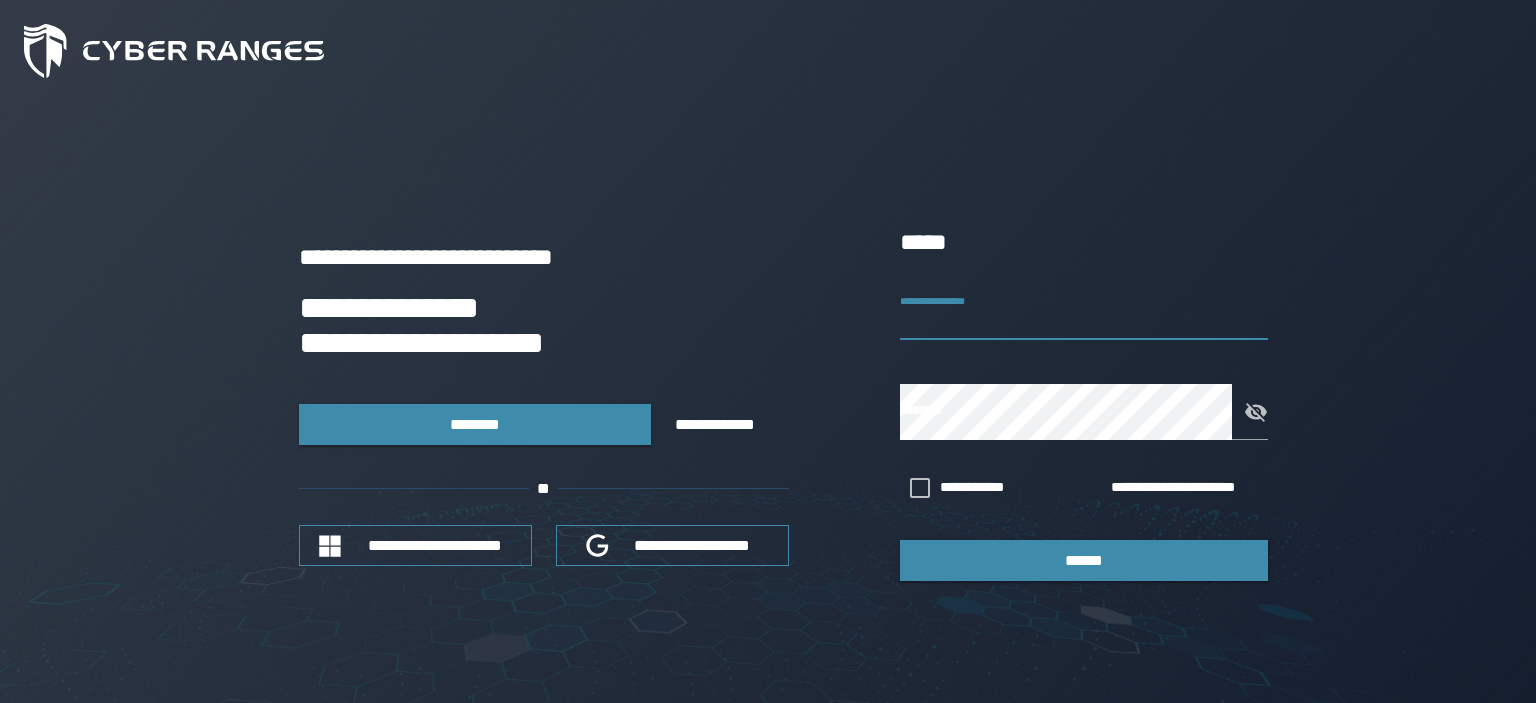 click on "**********" at bounding box center [1084, 312] 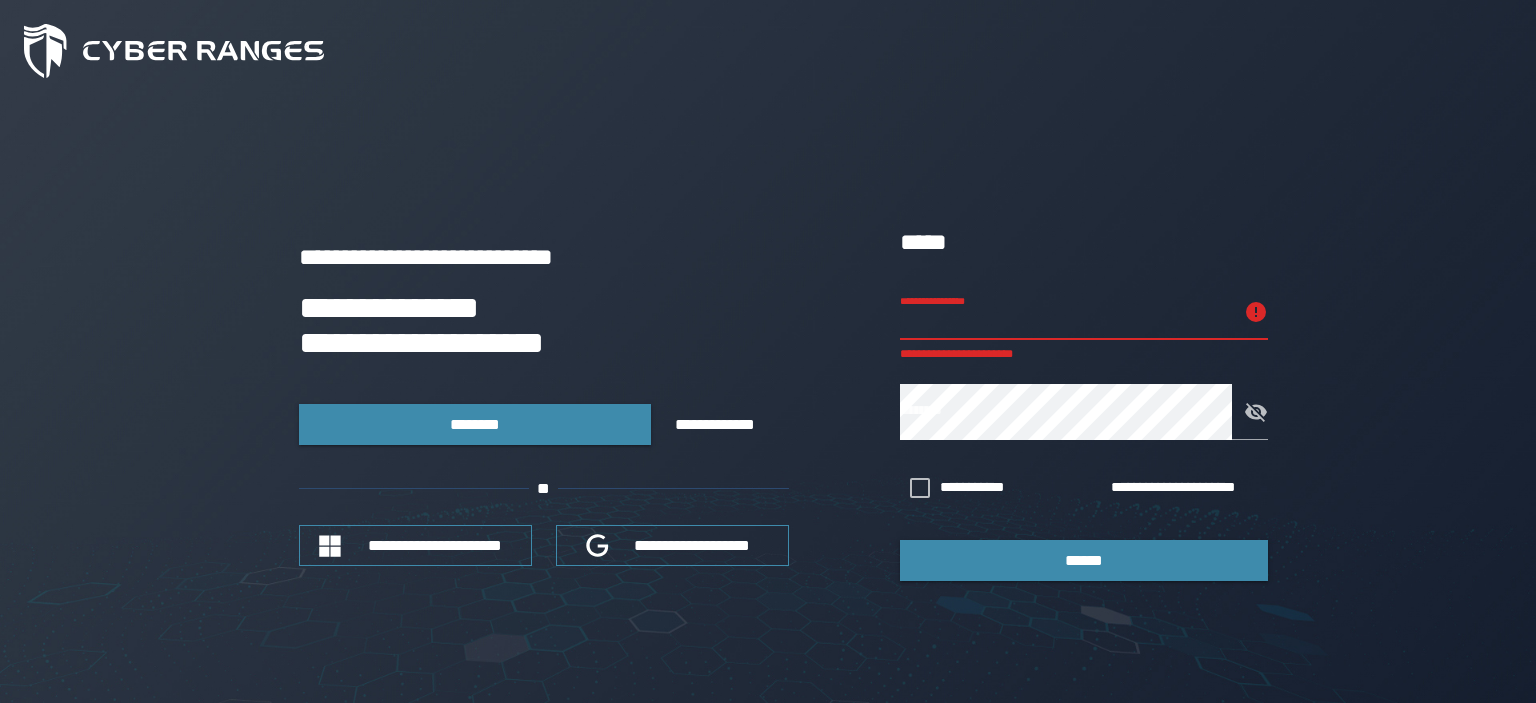 paste on "**********" 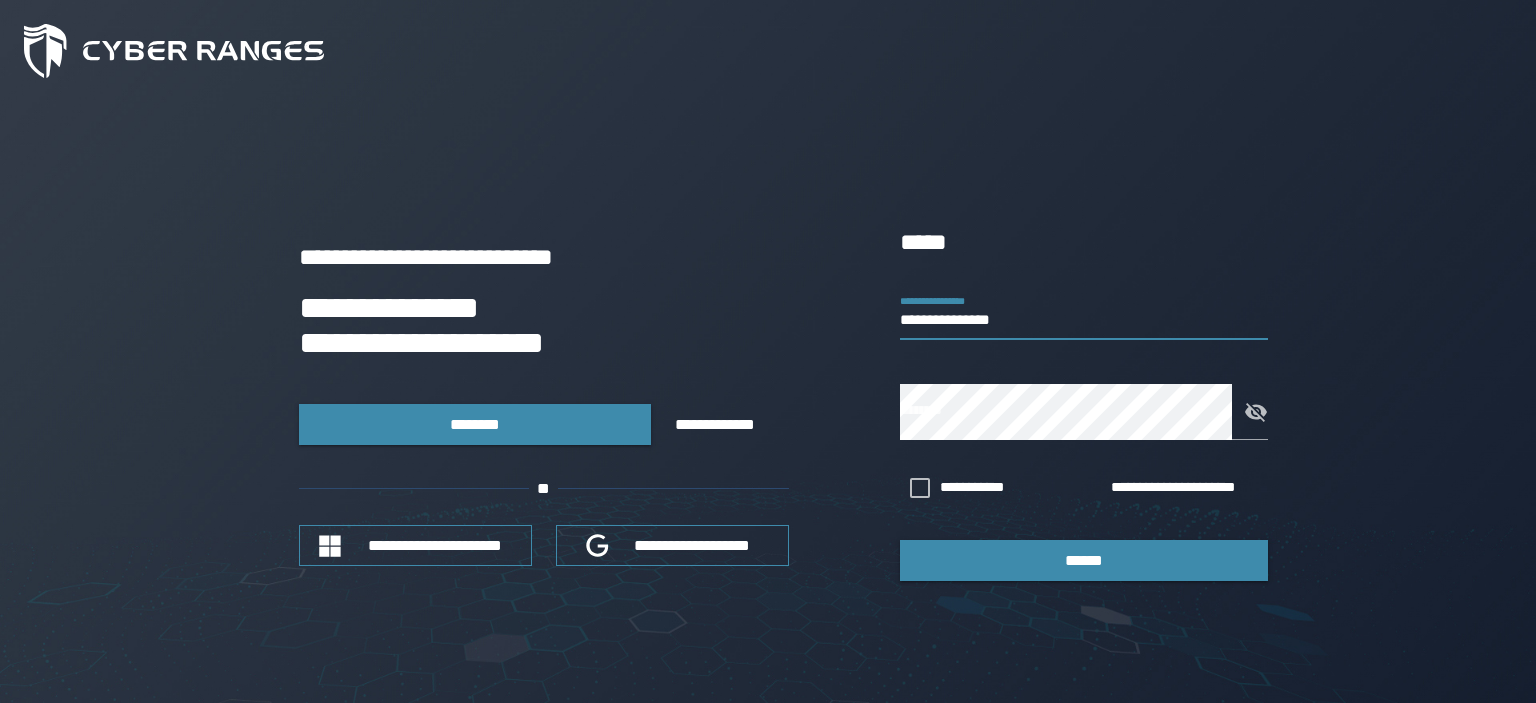 click on "**********" at bounding box center (1084, 312) 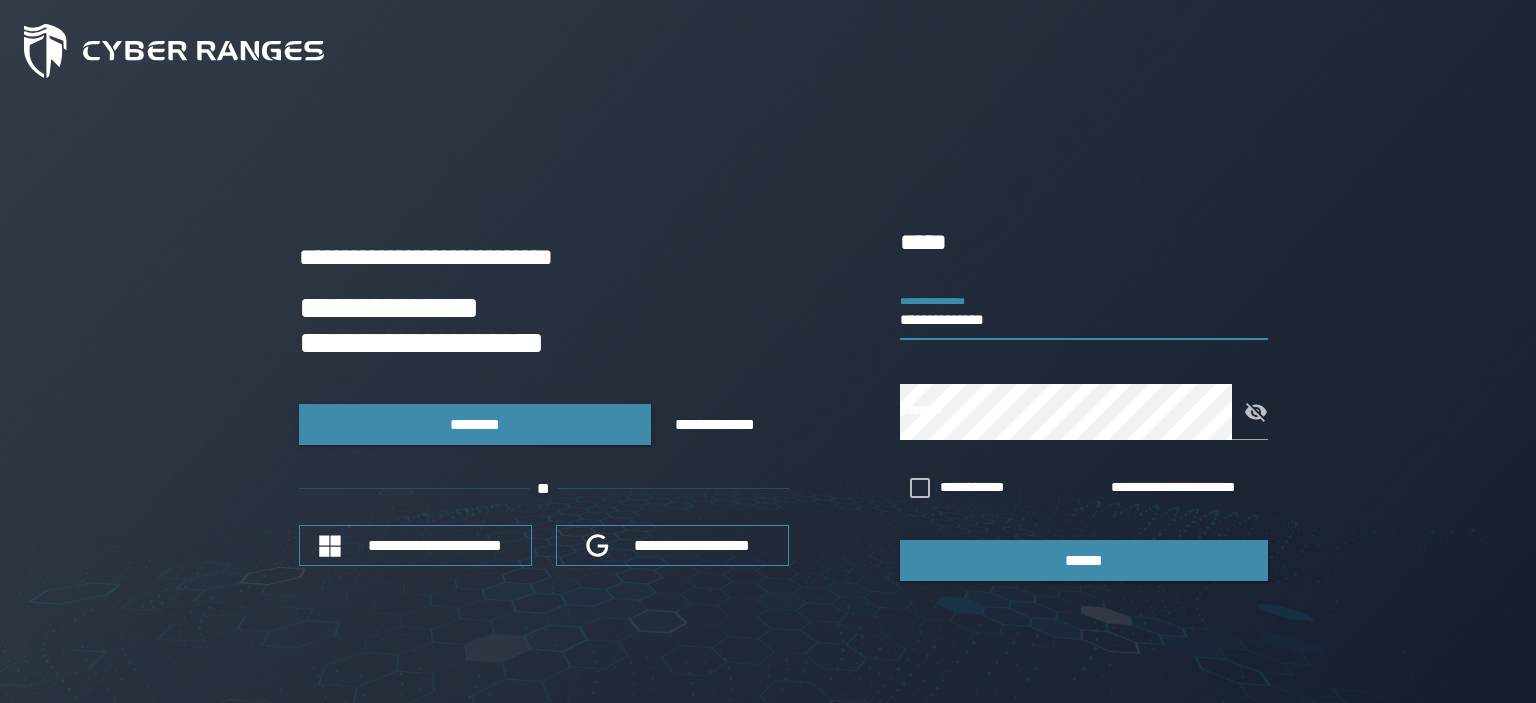 click on "**********" at bounding box center (1084, 312) 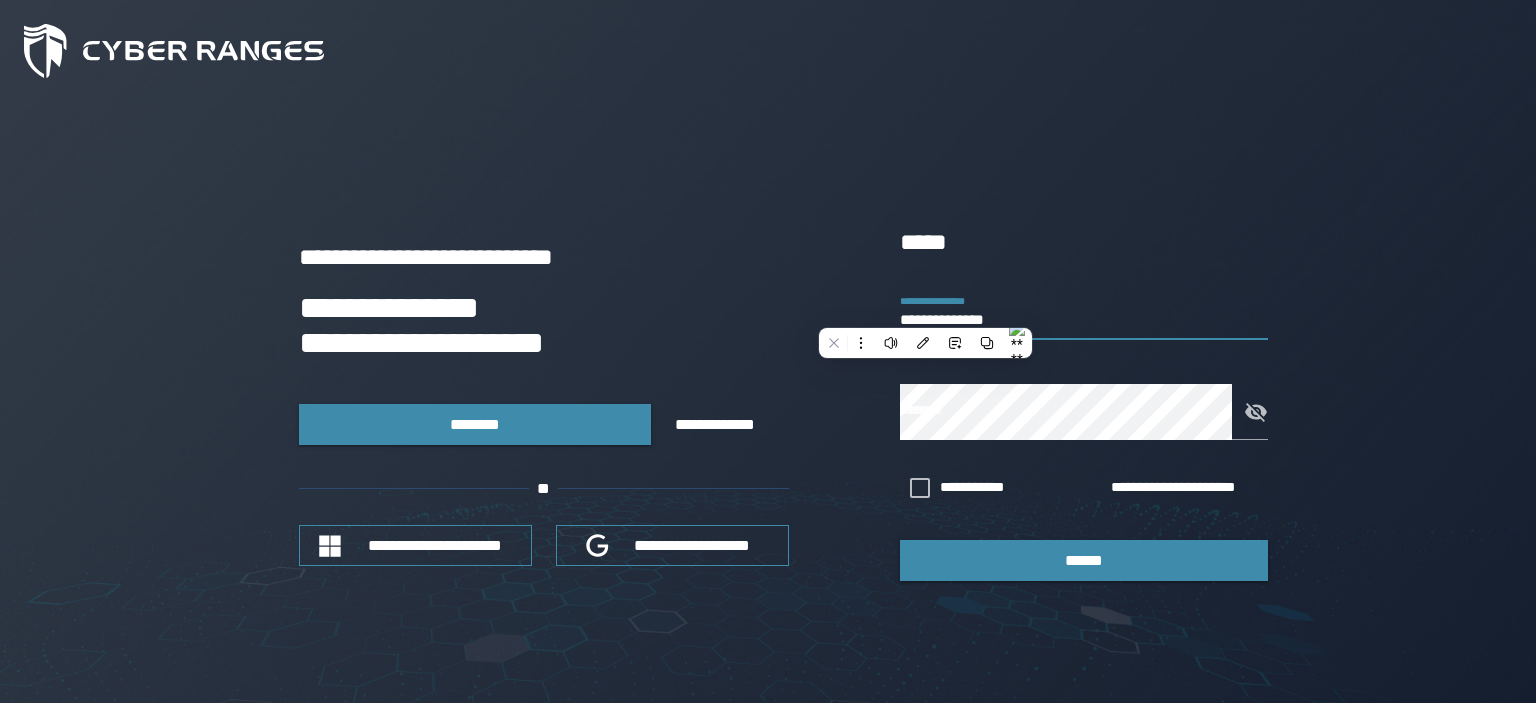 type on "**********" 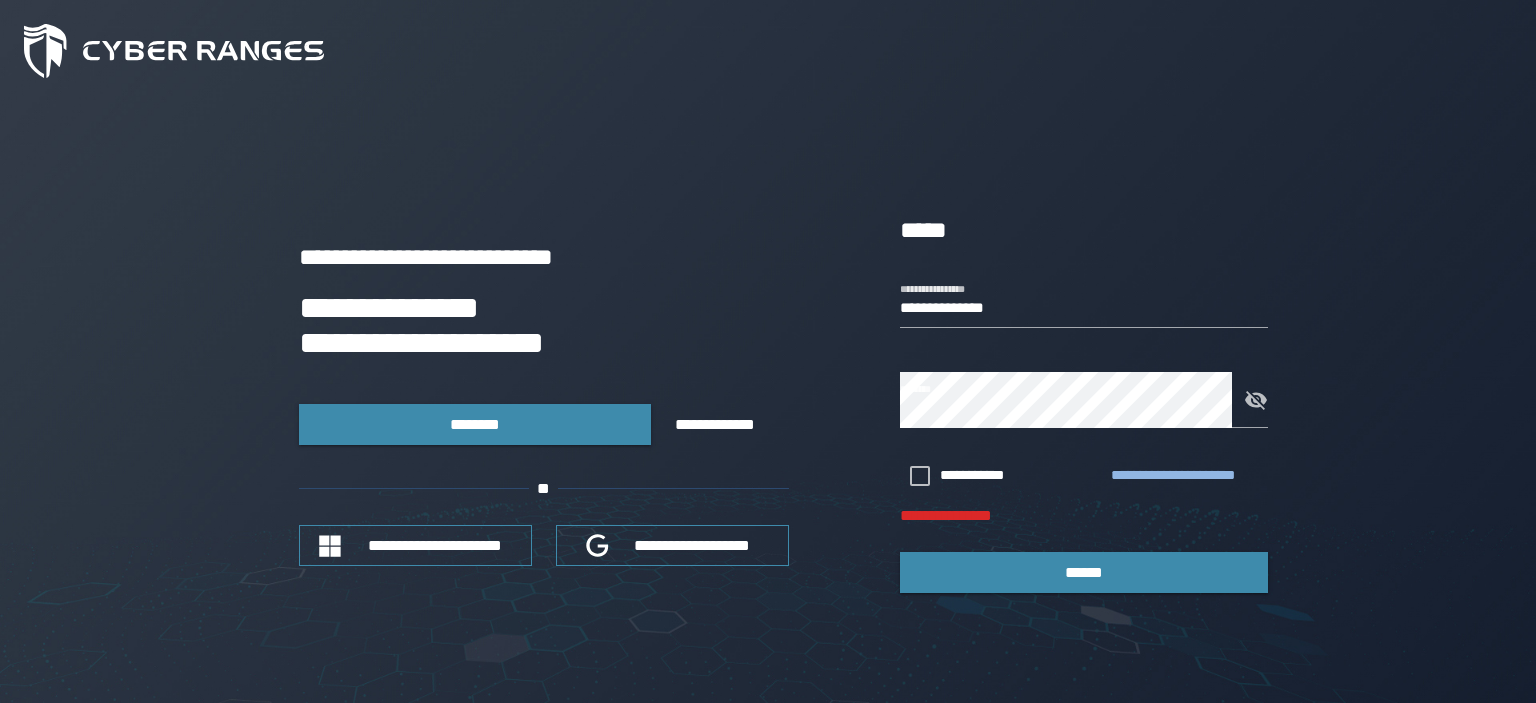 click on "**********" at bounding box center (1185, 476) 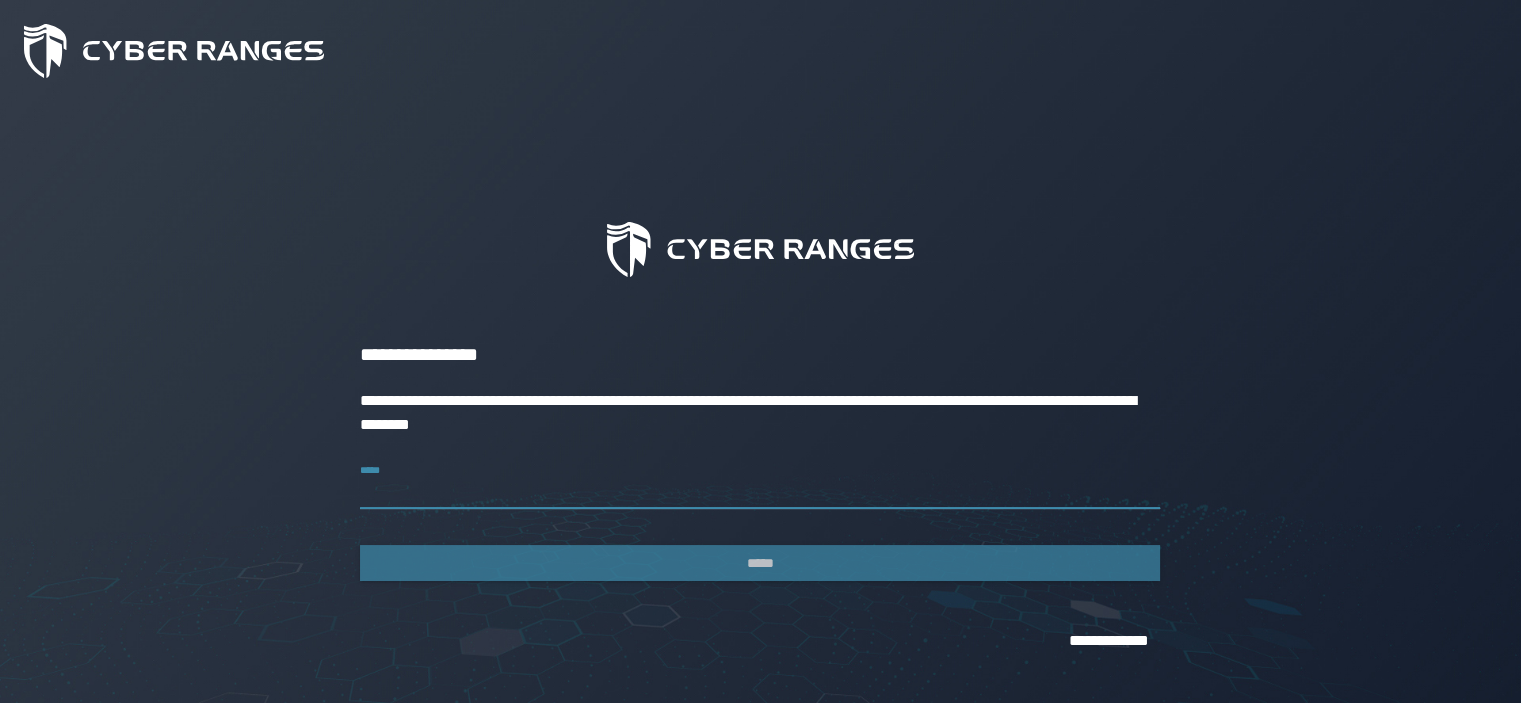 click on "*****" at bounding box center (760, 481) 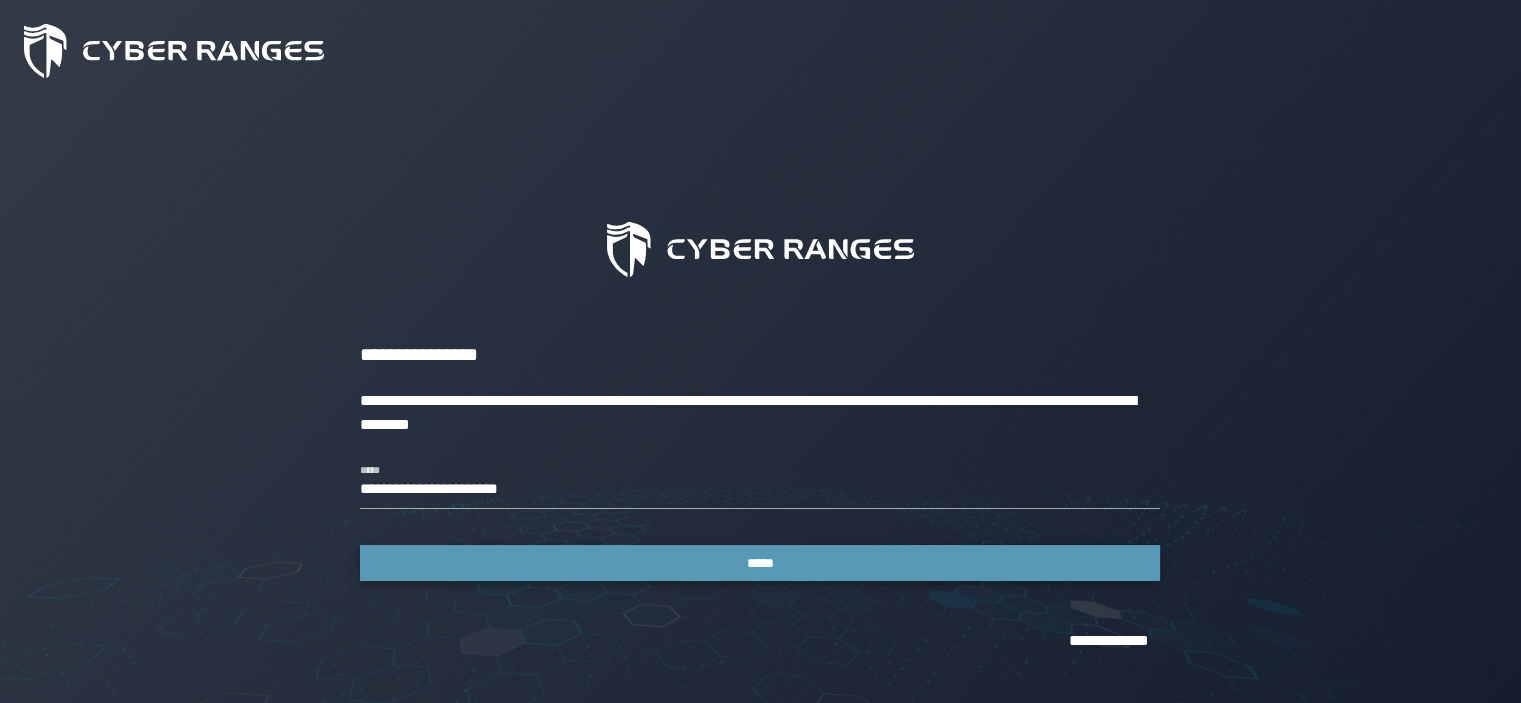 click on "*****" at bounding box center [760, 563] 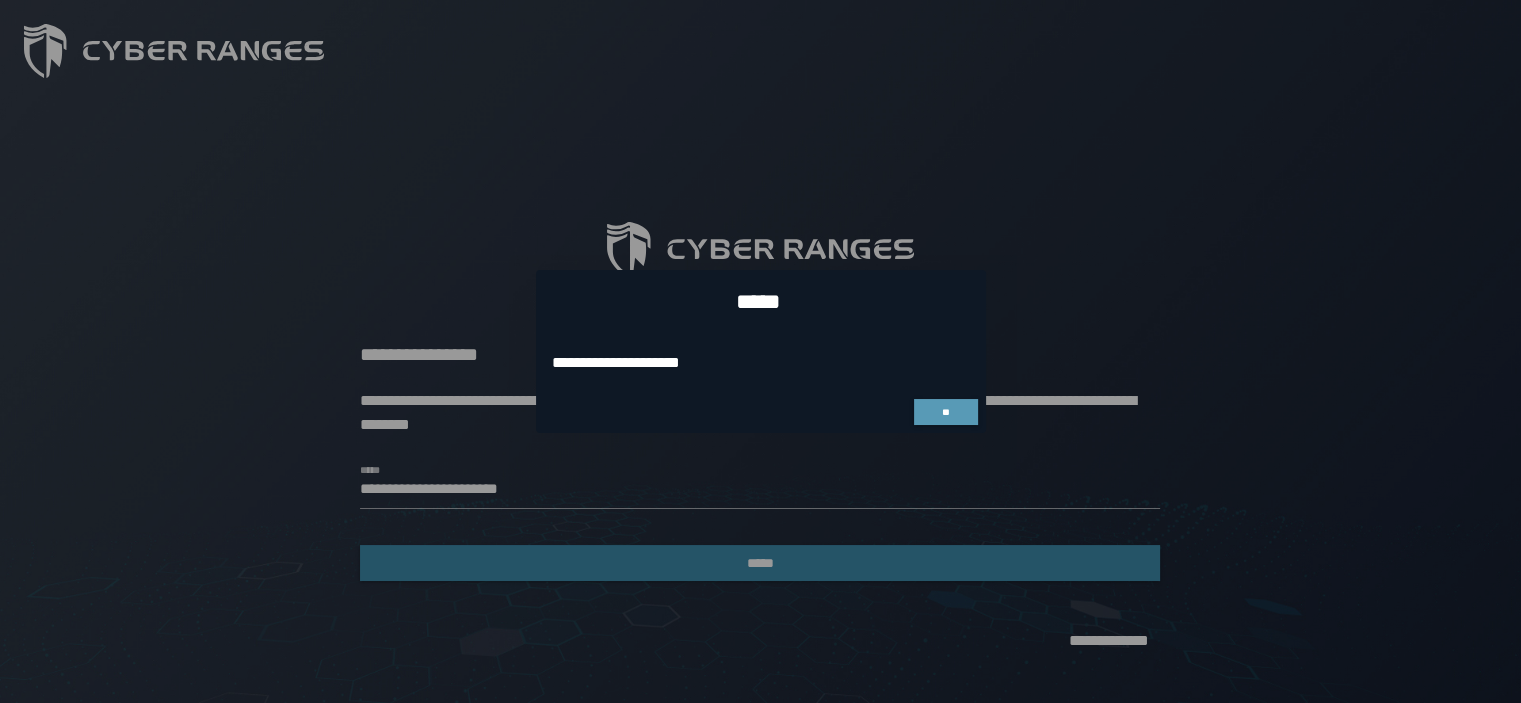 click on "**" at bounding box center (946, 412) 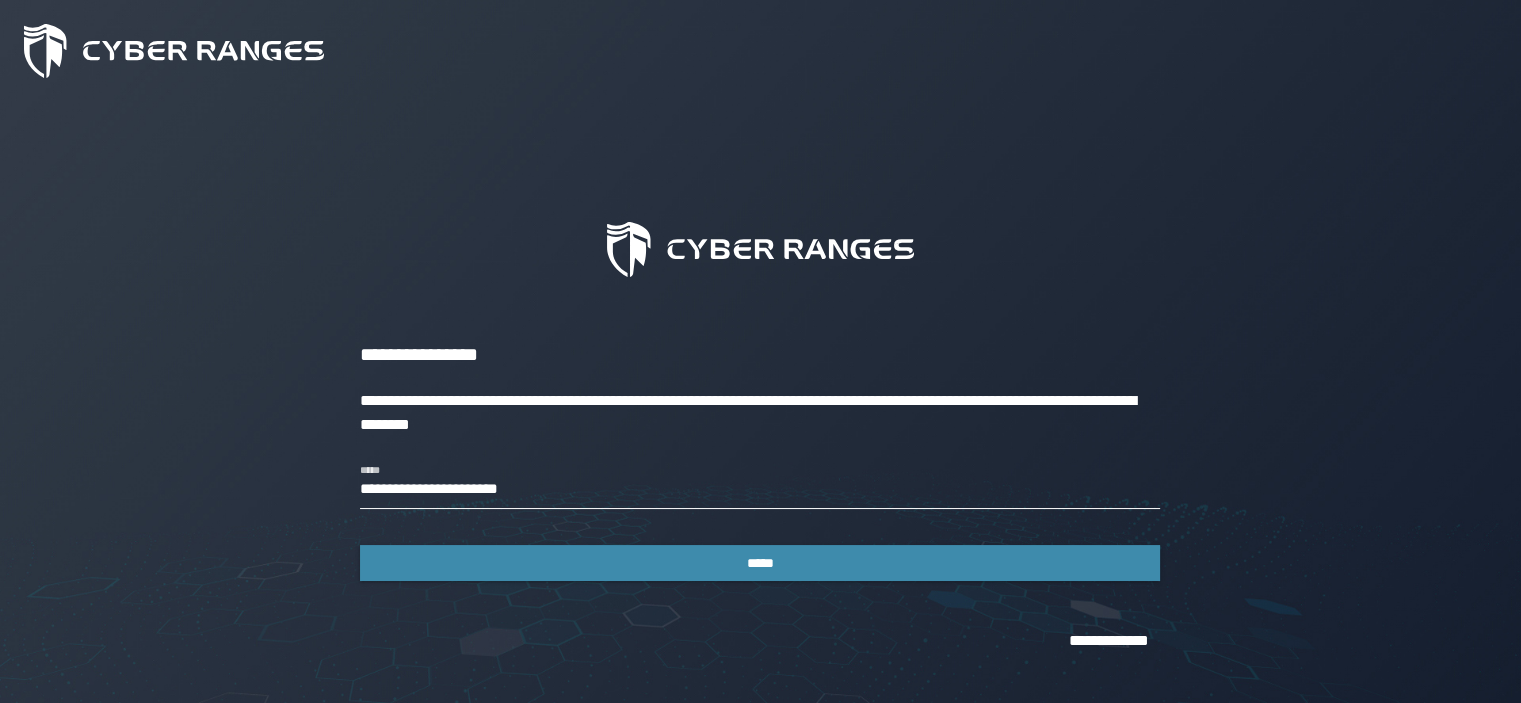 click on "**********" at bounding box center [760, 481] 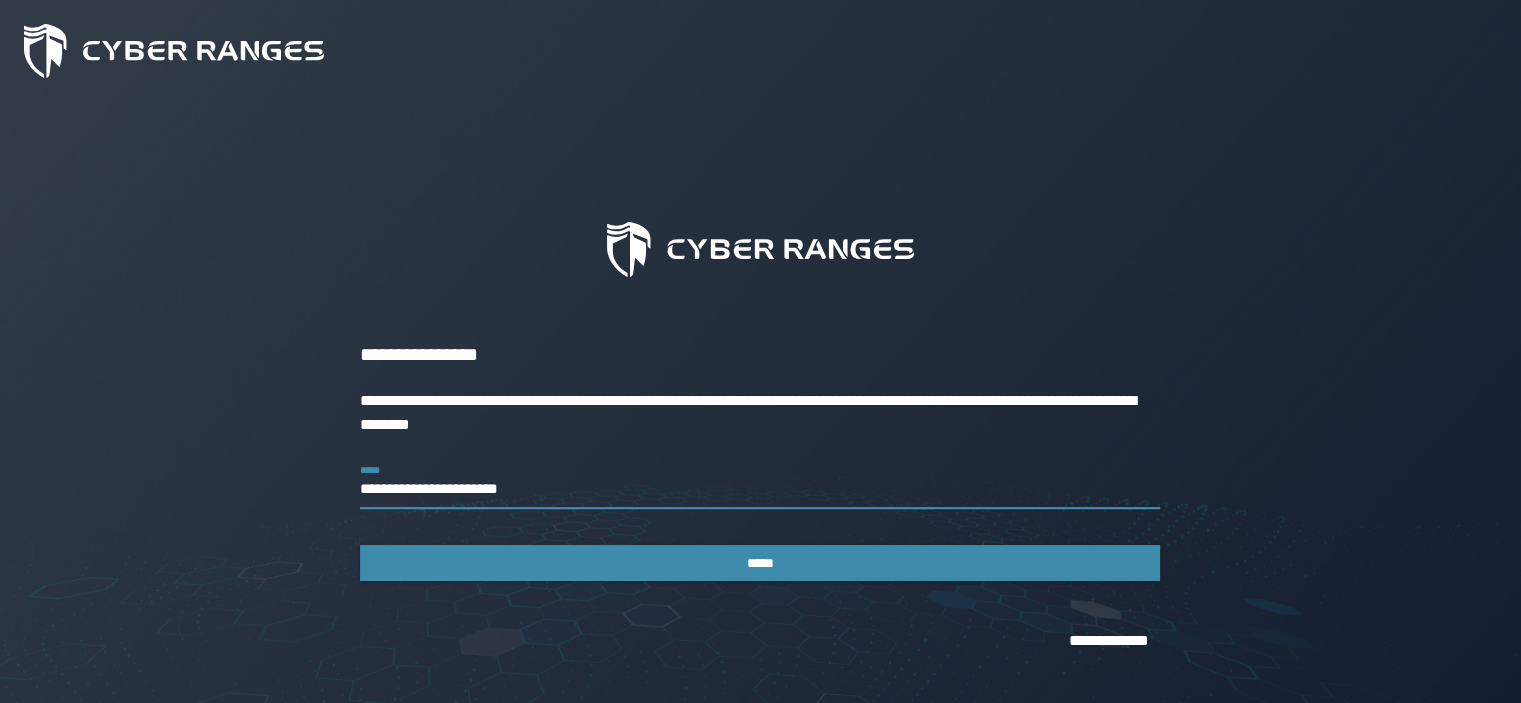 click on "**********" at bounding box center (760, 481) 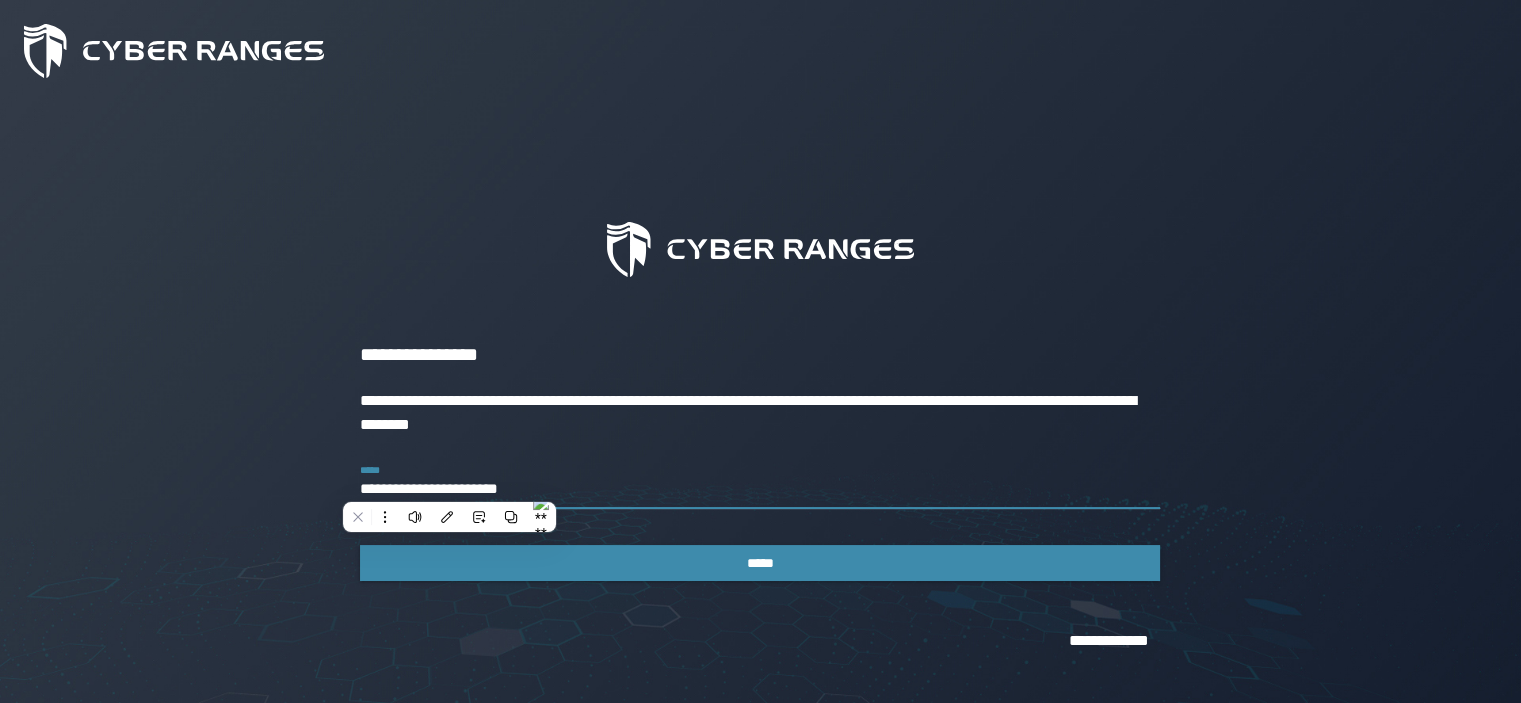 click on "**********" at bounding box center (760, 481) 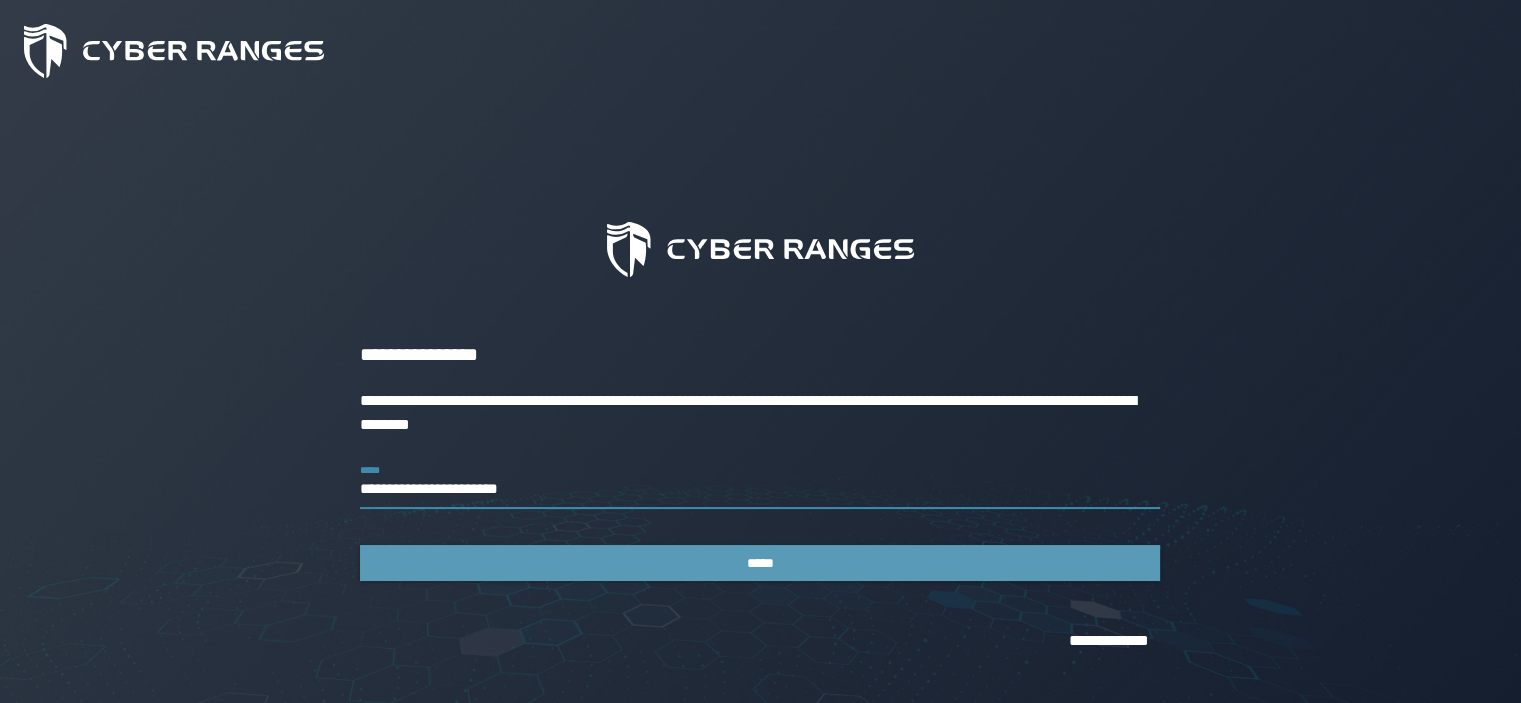 type on "**********" 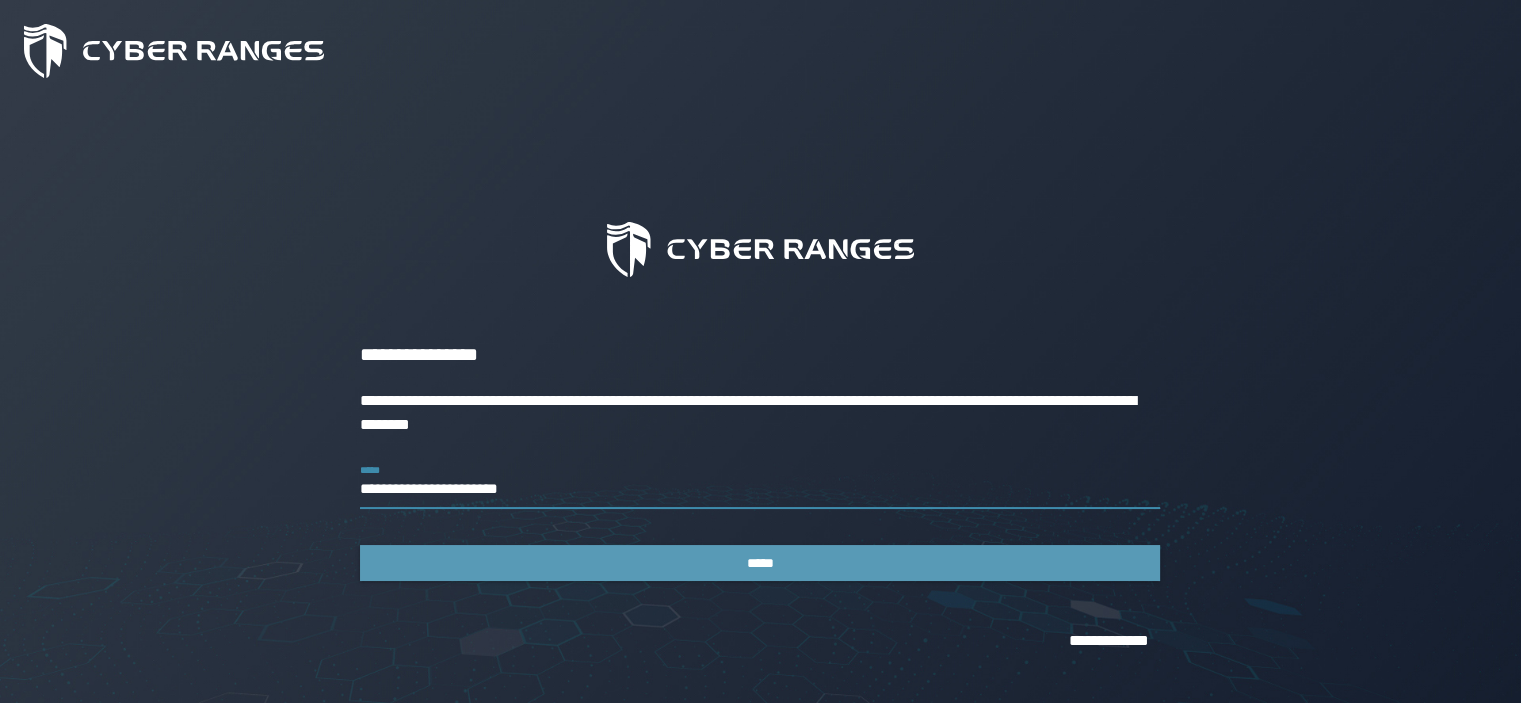 click on "*****" 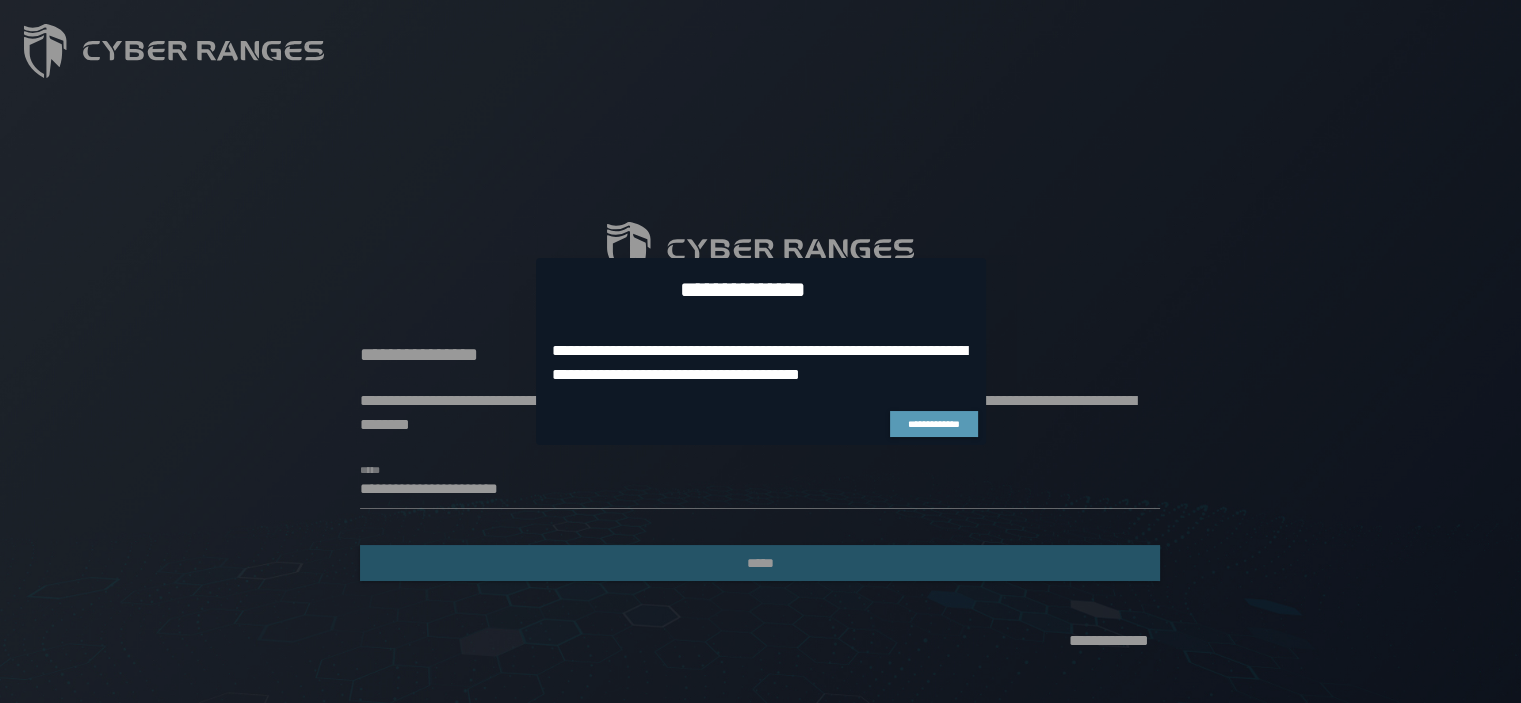click on "**********" at bounding box center [934, 424] 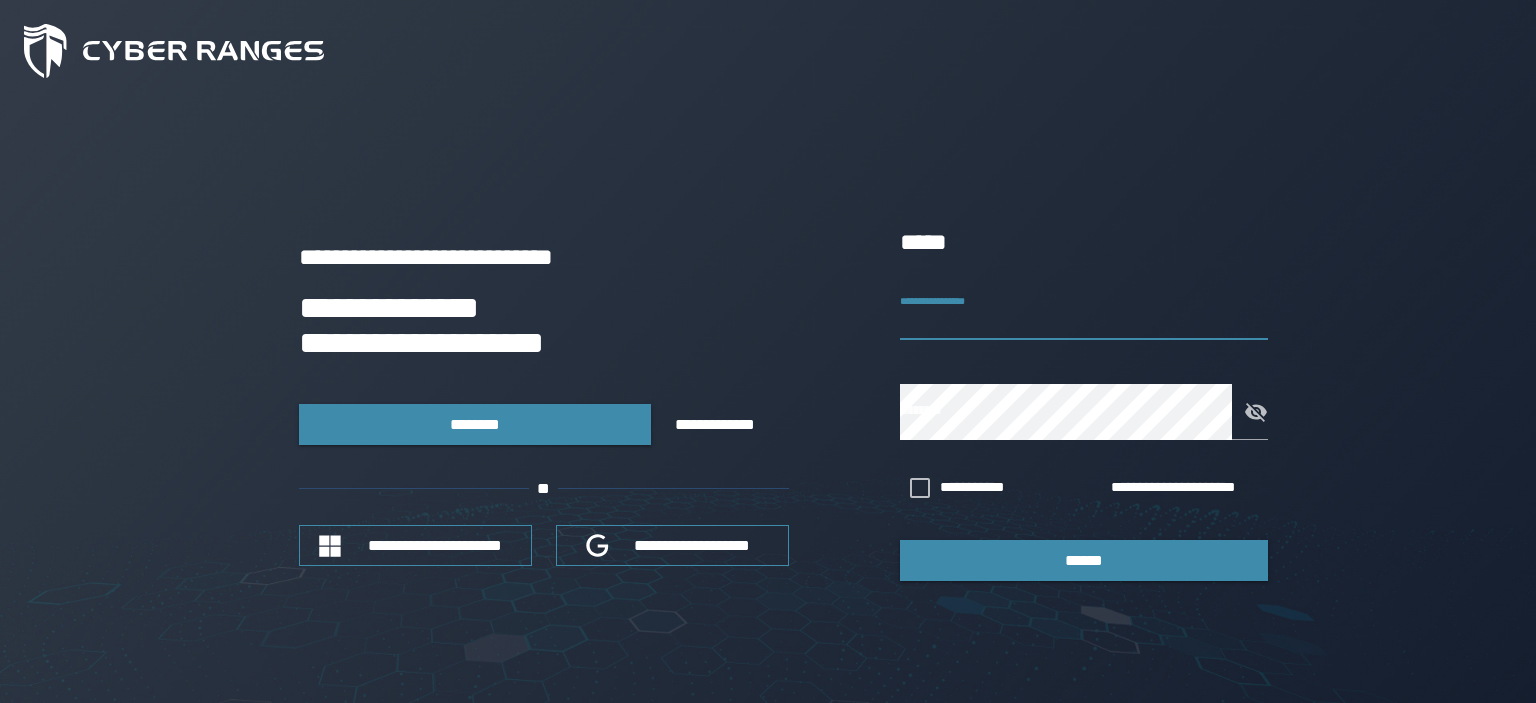 click on "**********" at bounding box center (1084, 312) 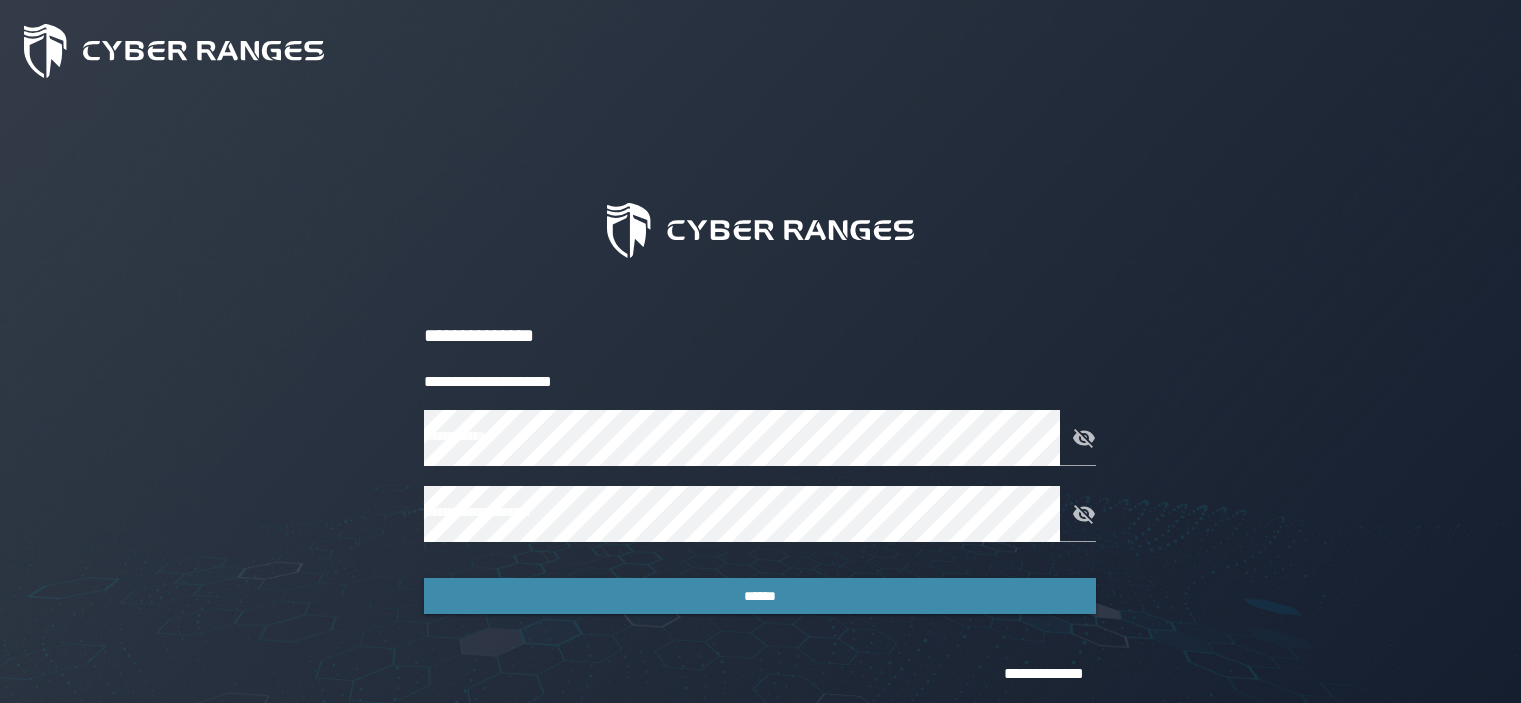 scroll, scrollTop: 0, scrollLeft: 0, axis: both 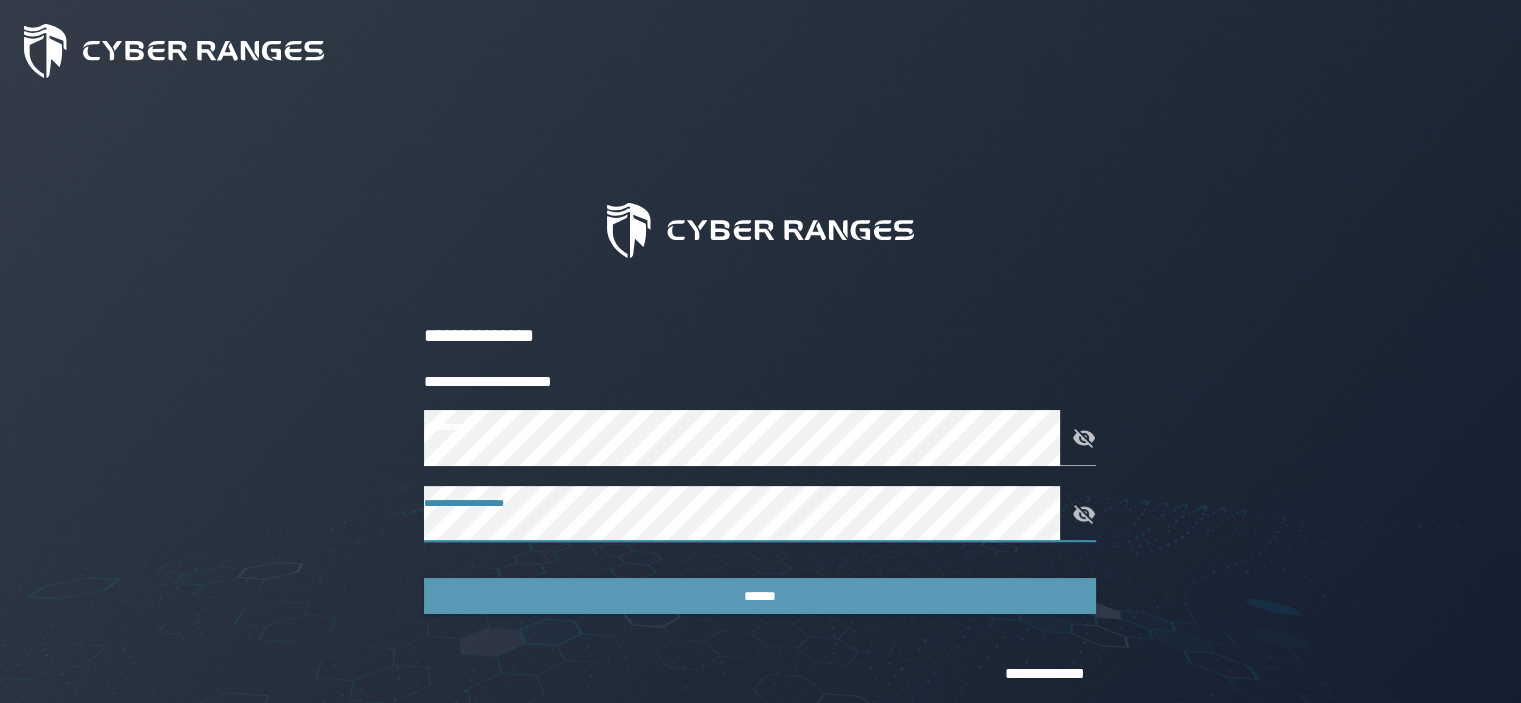 click on "******" at bounding box center [760, 596] 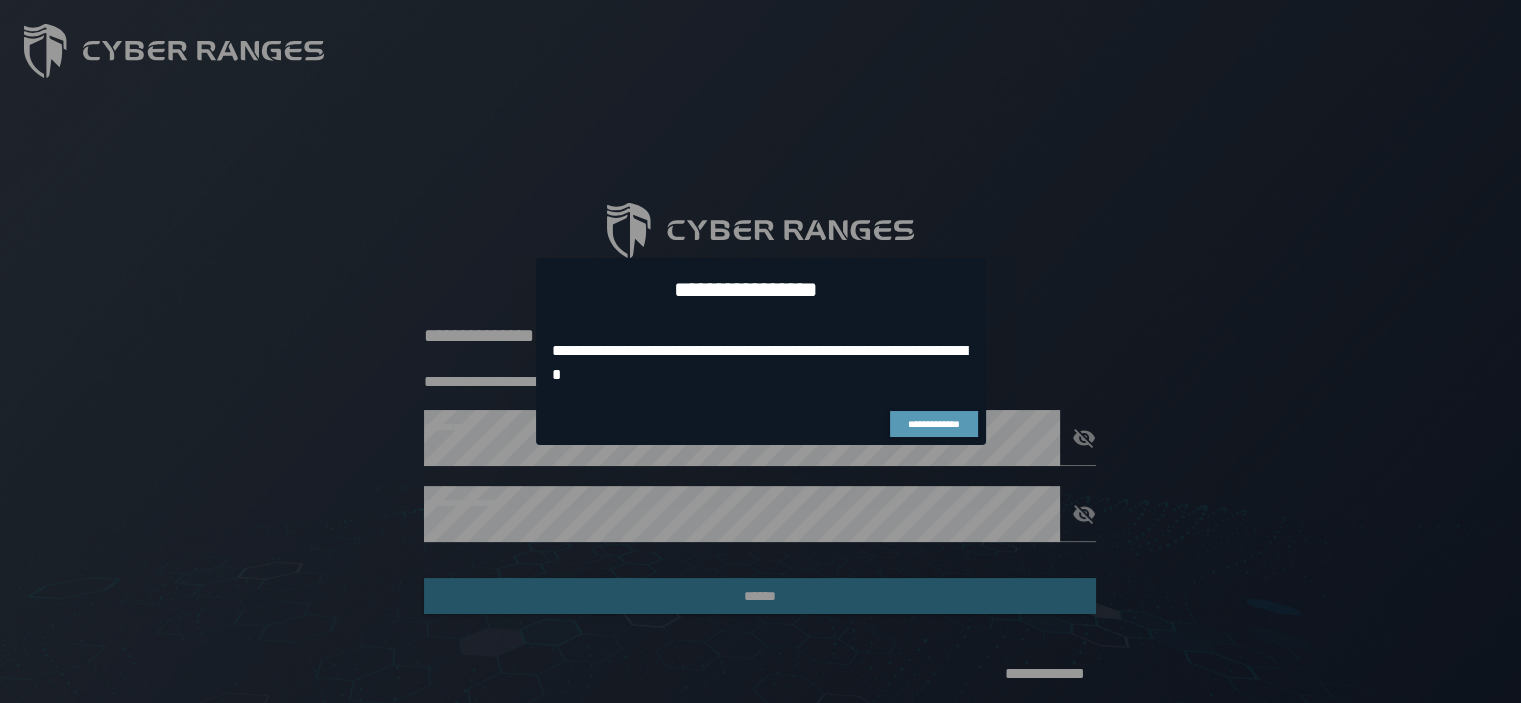 click on "**********" at bounding box center (934, 424) 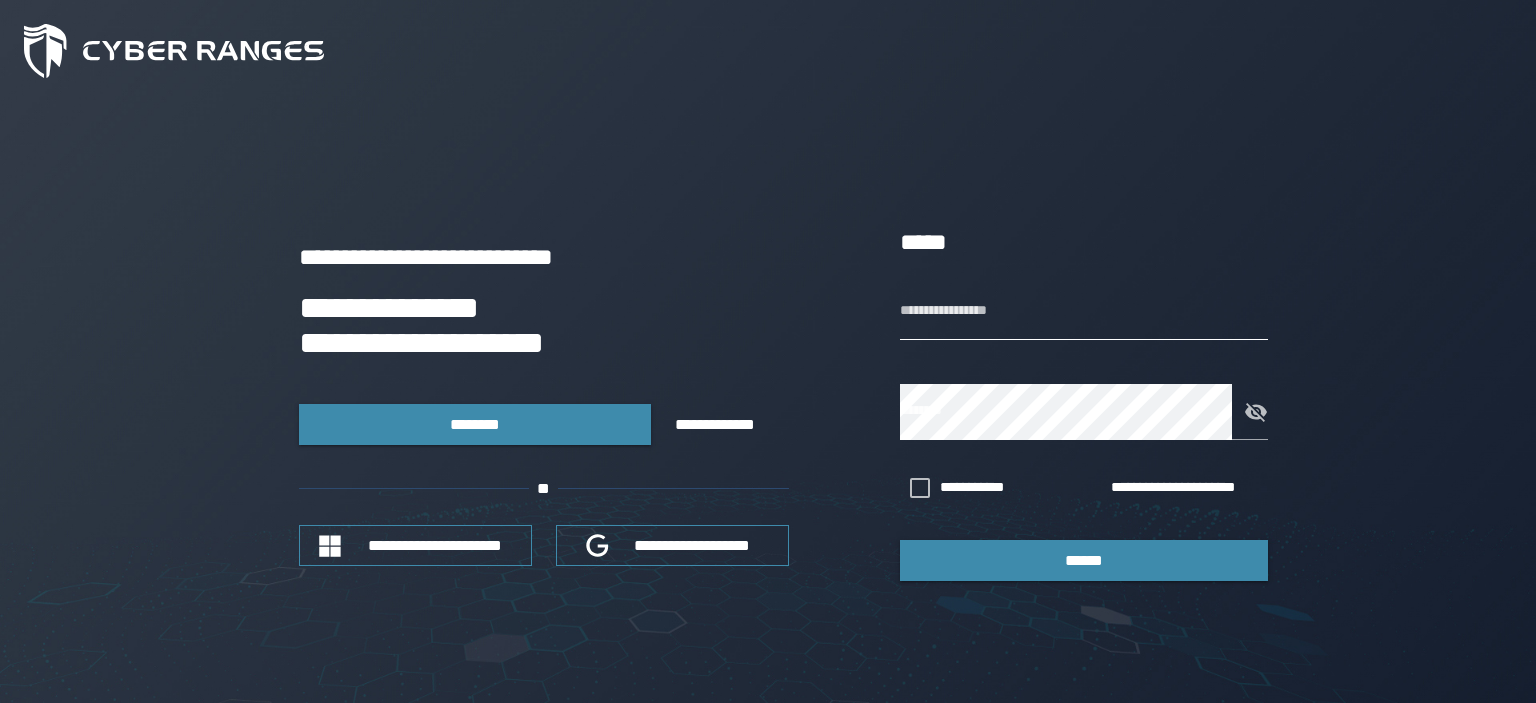 click on "**********" at bounding box center [1084, 312] 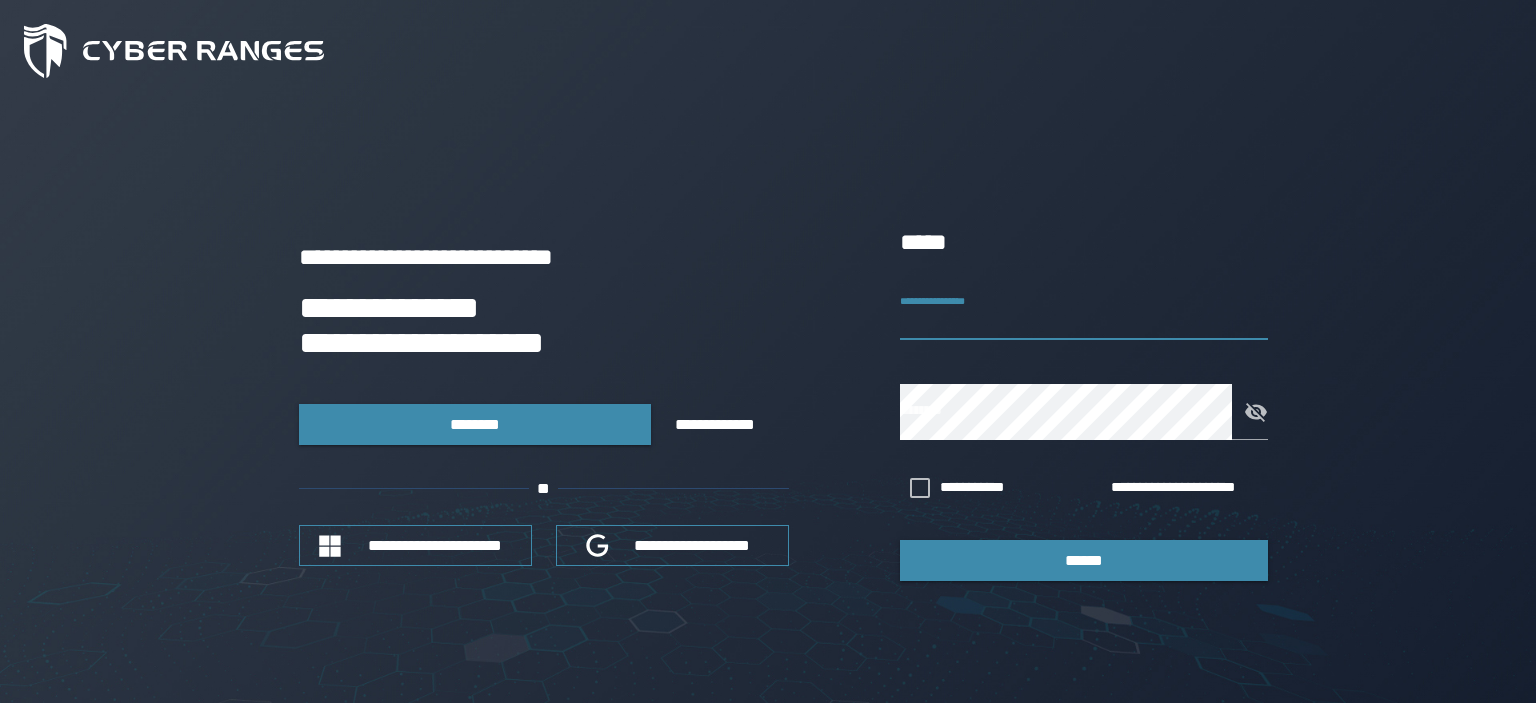 paste on "**********" 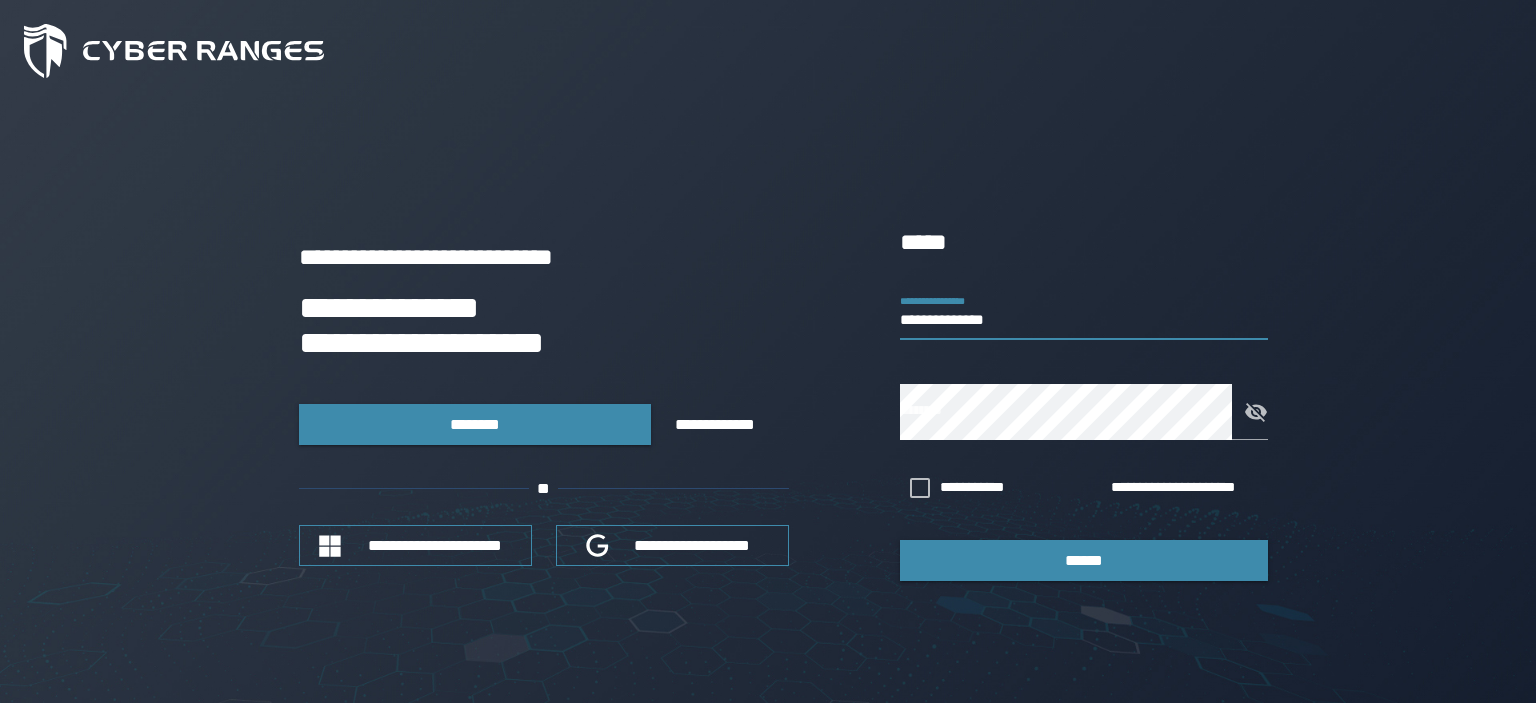 click on "**********" at bounding box center (1084, 312) 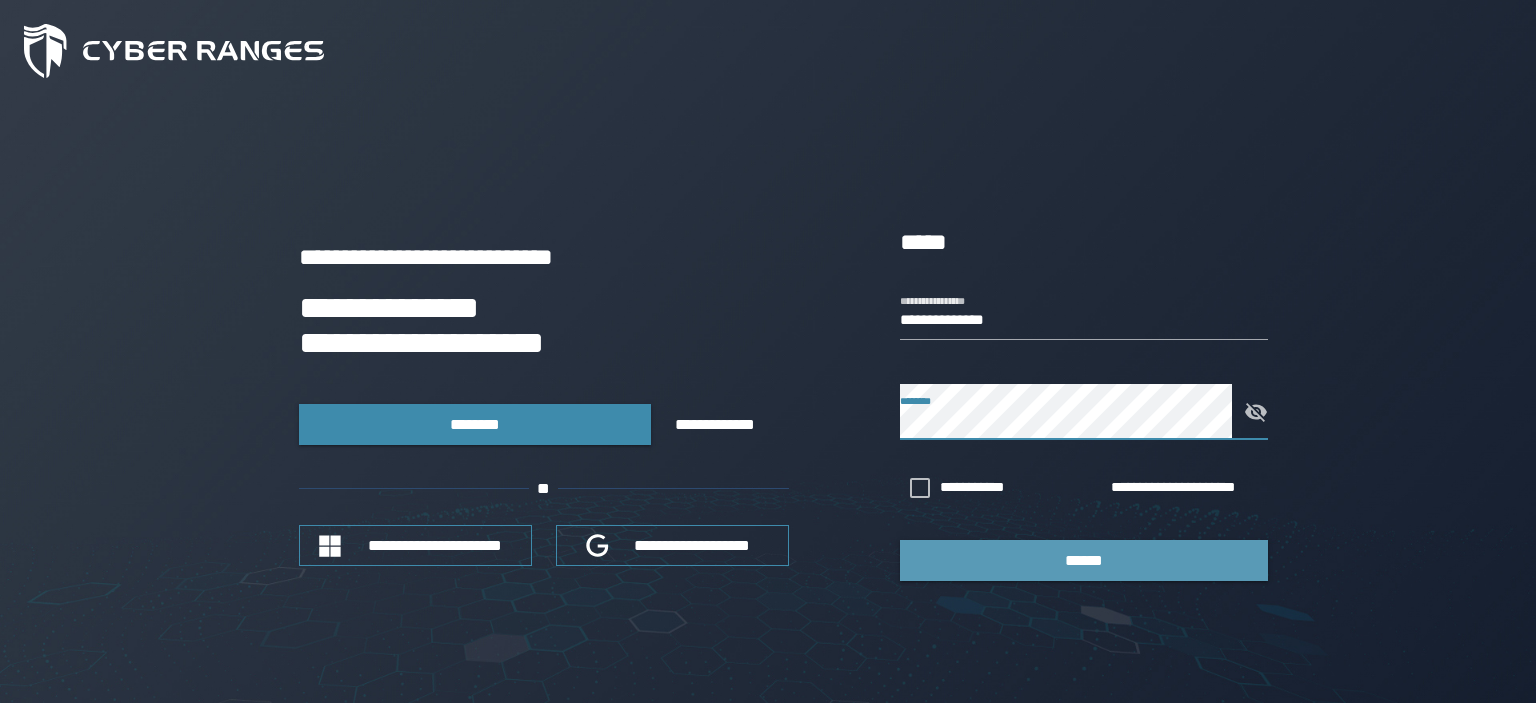 click on "******" at bounding box center (1084, 560) 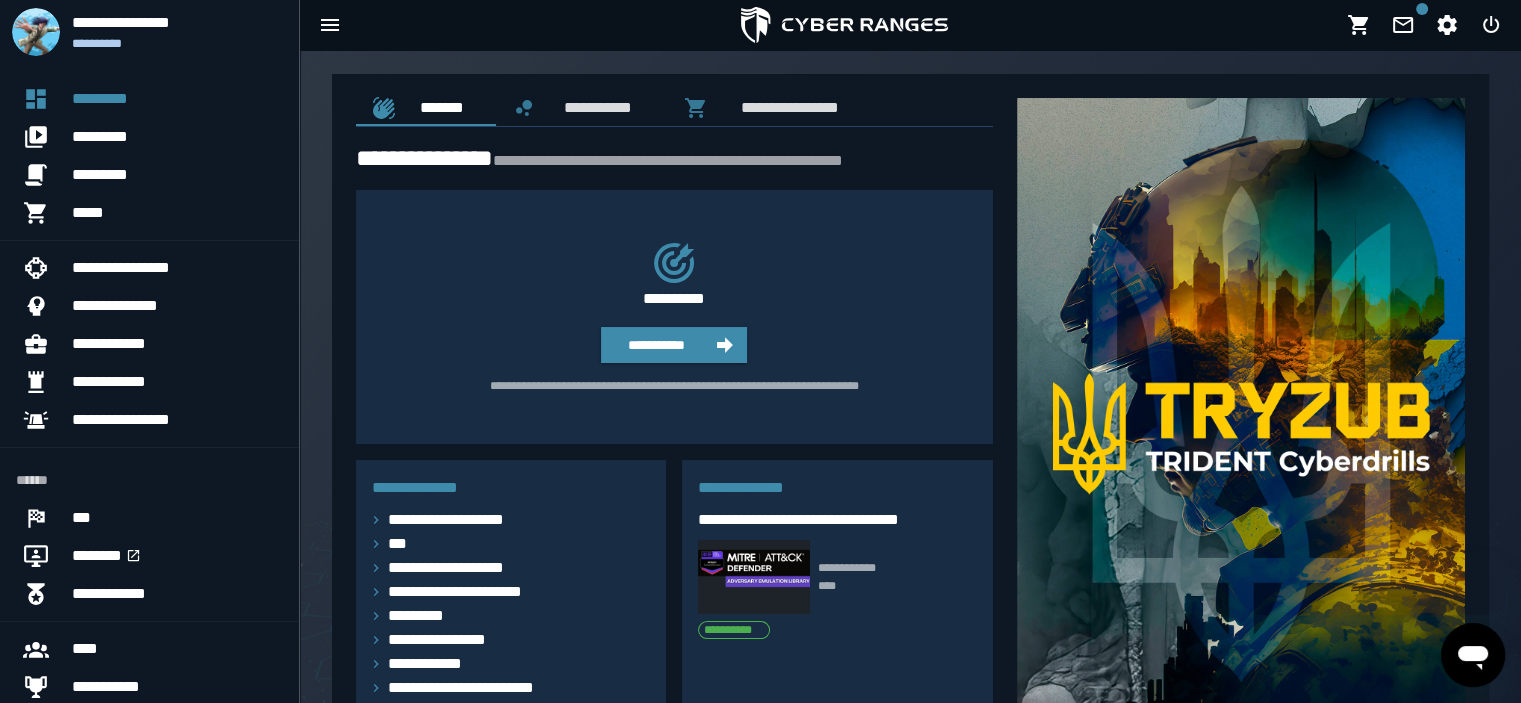 scroll, scrollTop: 0, scrollLeft: 0, axis: both 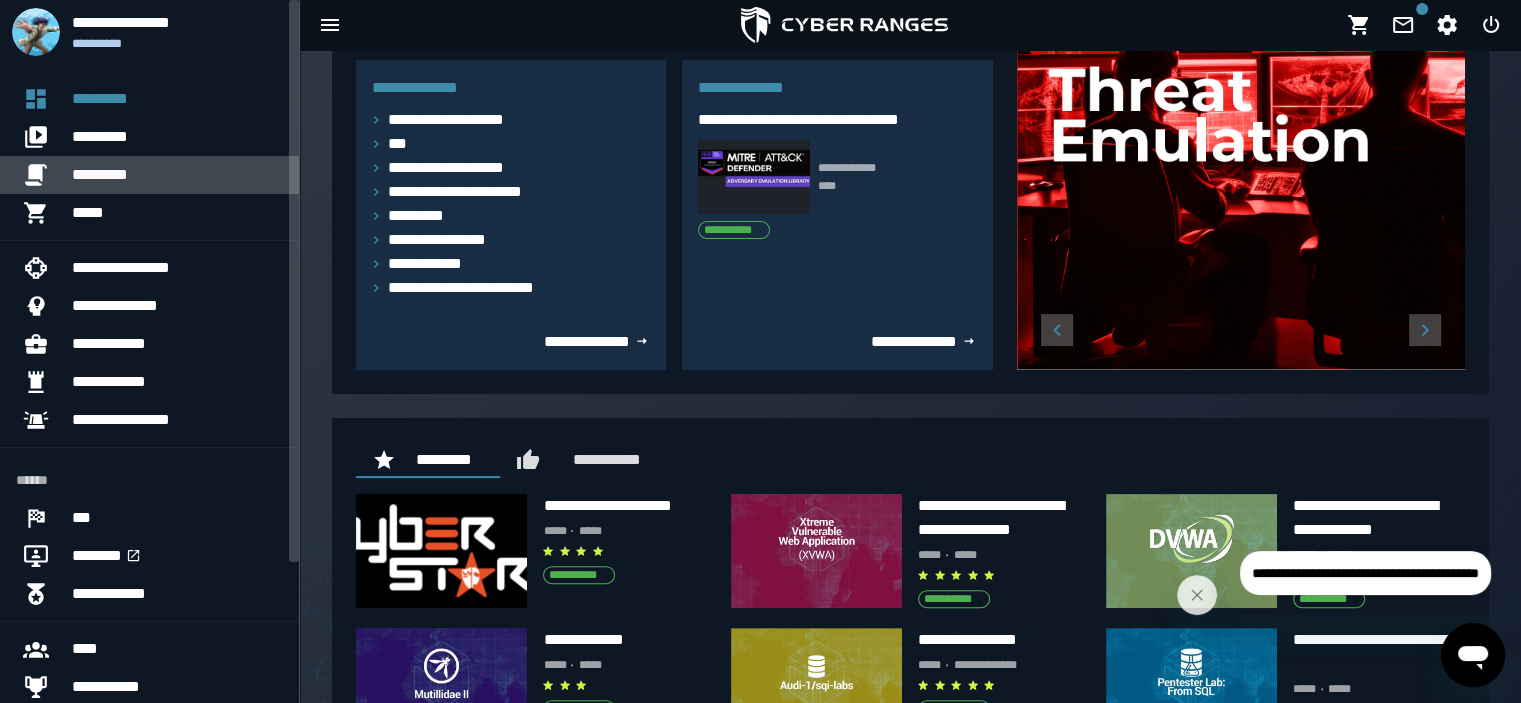 click on "*********" at bounding box center (177, 175) 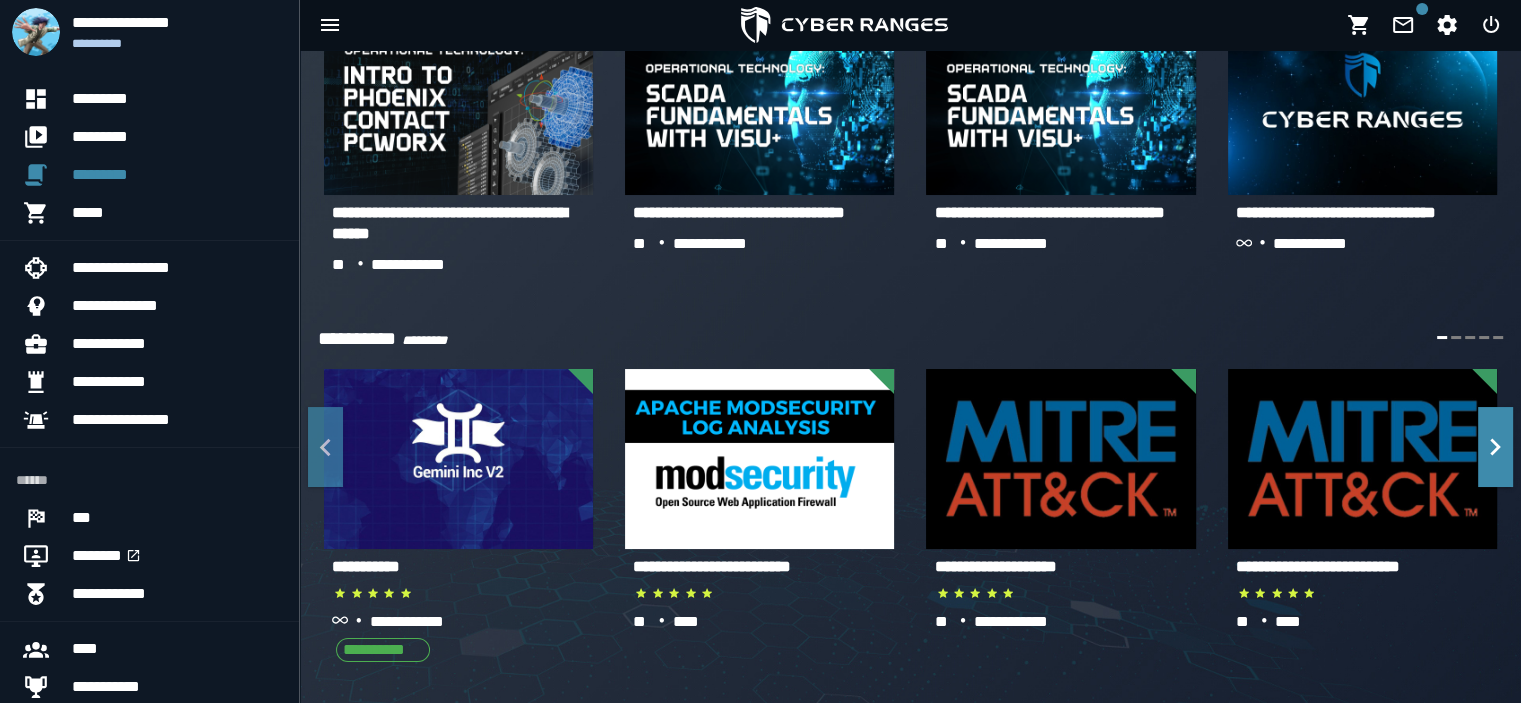 scroll, scrollTop: 300, scrollLeft: 0, axis: vertical 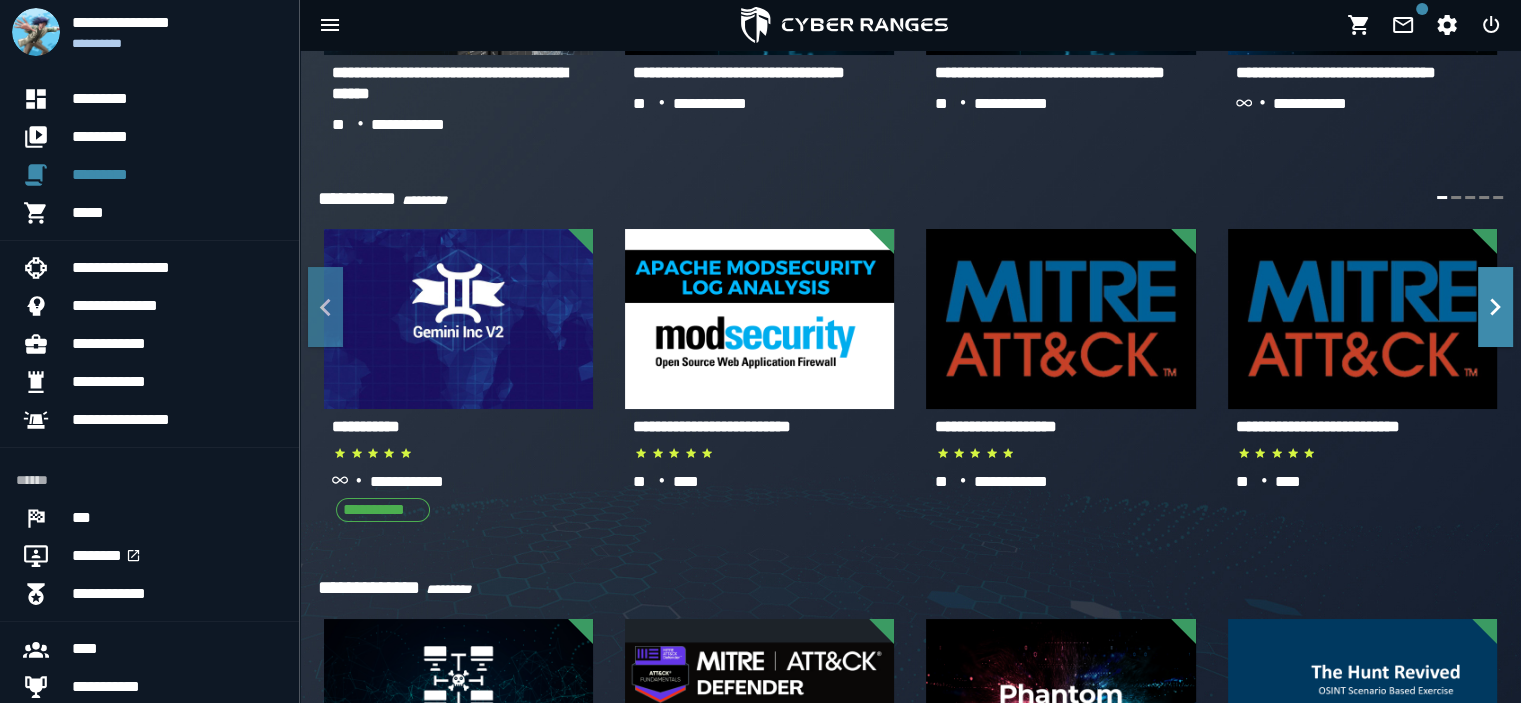 click on "**********" at bounding box center (995, 426) 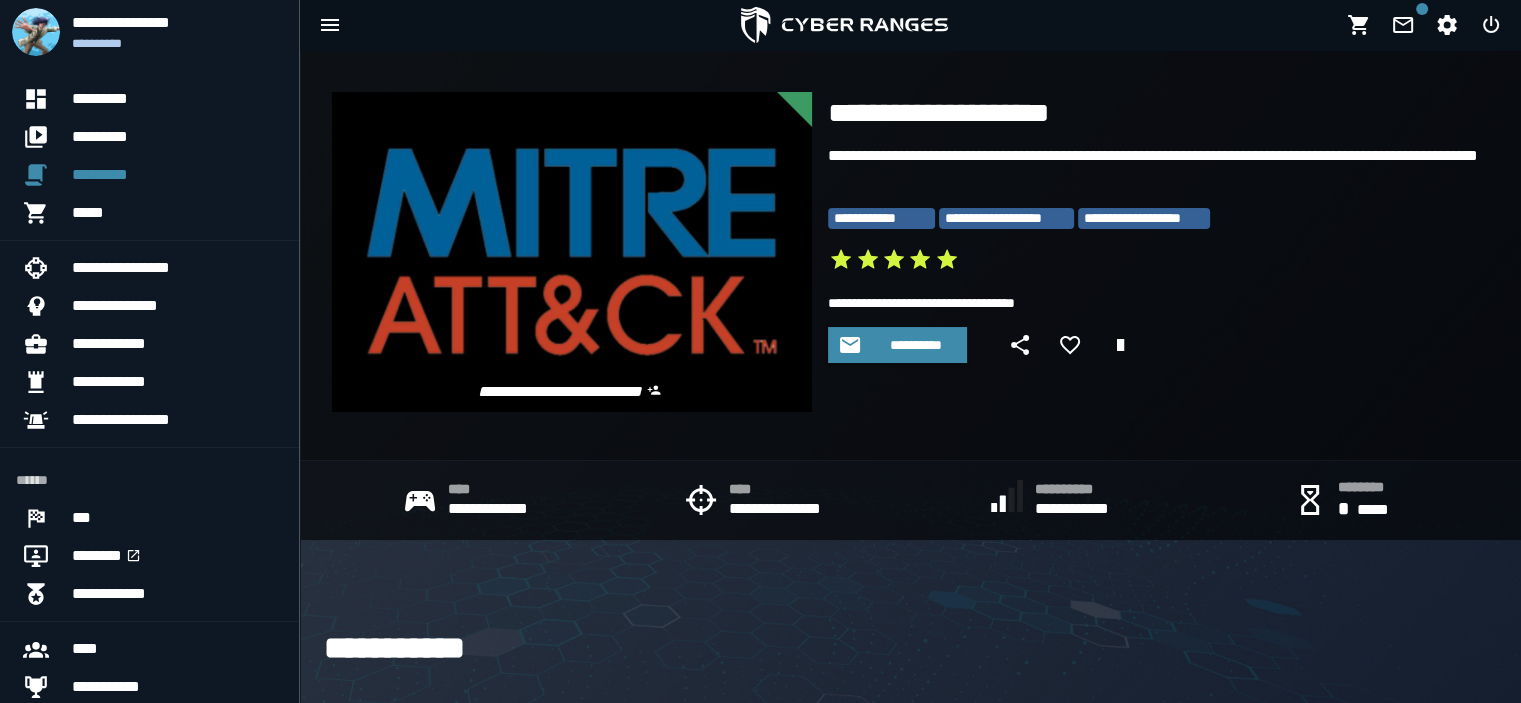 scroll, scrollTop: 0, scrollLeft: 0, axis: both 